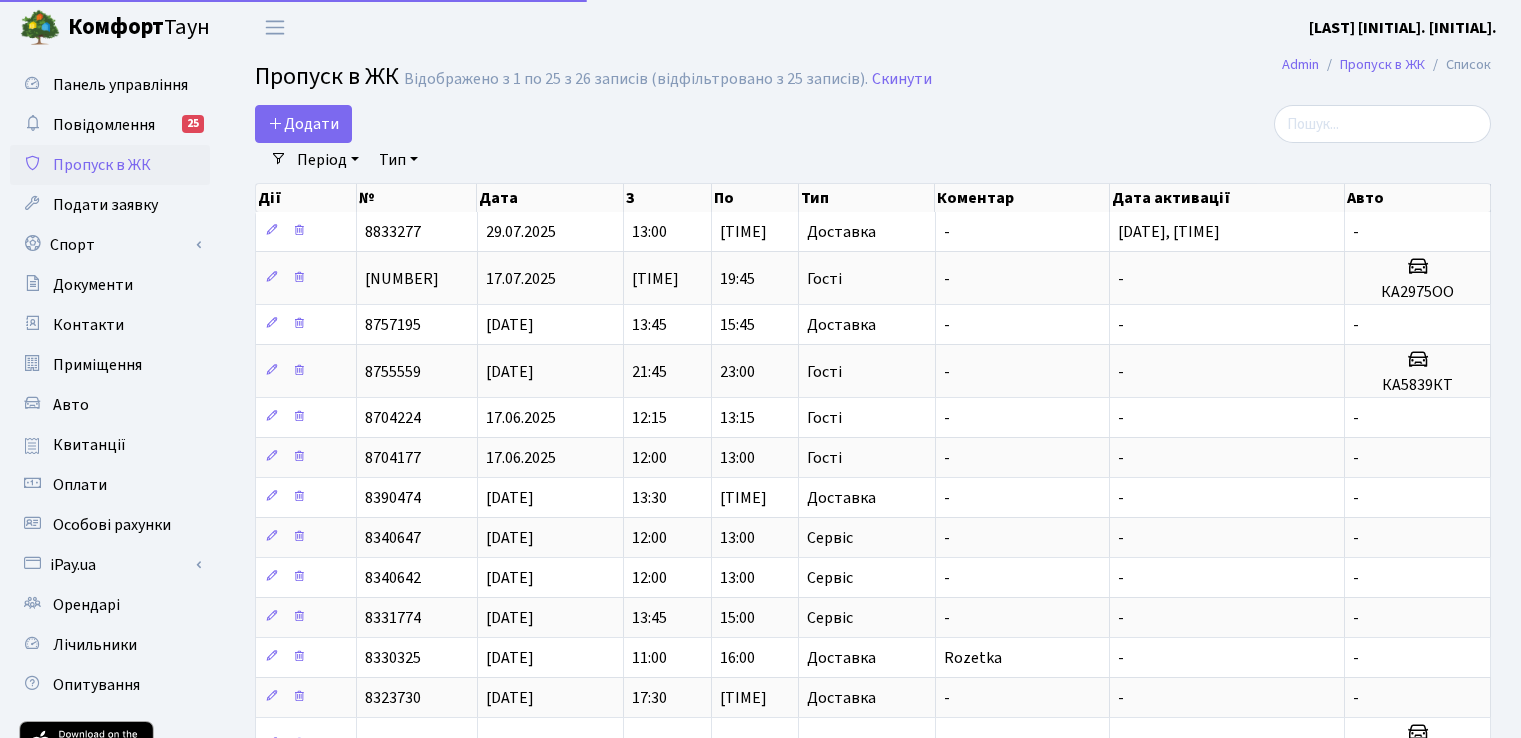 select on "25" 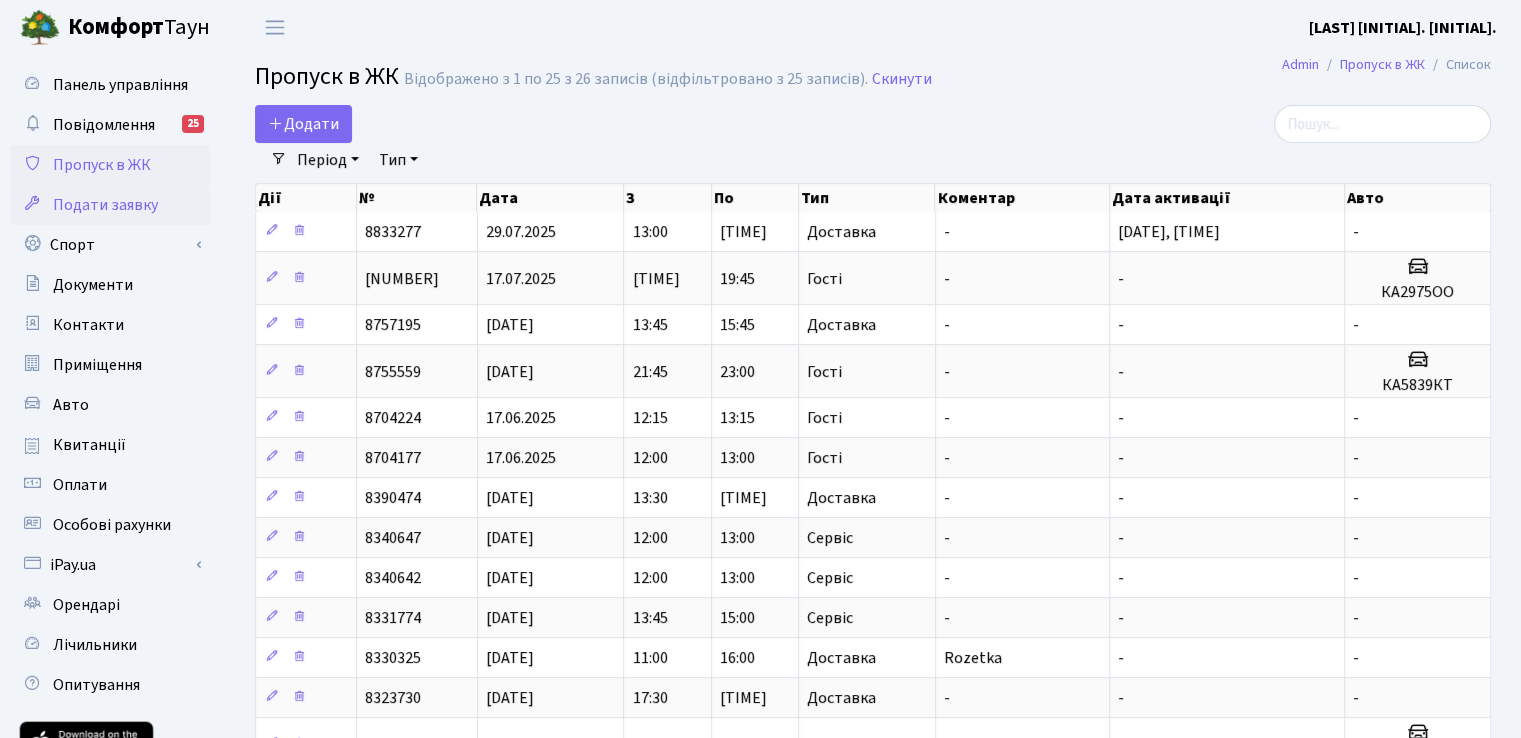 click on "Подати заявку" at bounding box center (105, 205) 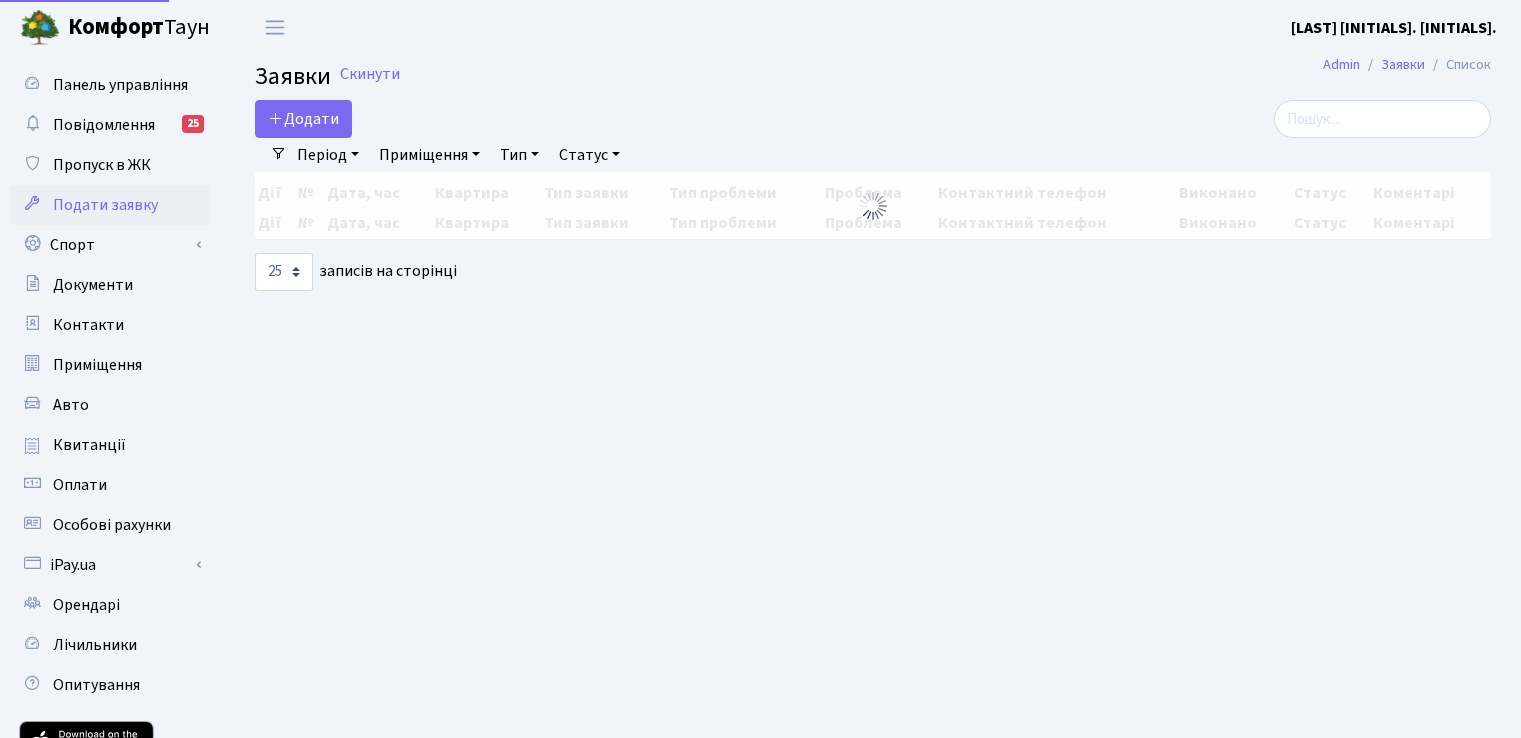 select on "25" 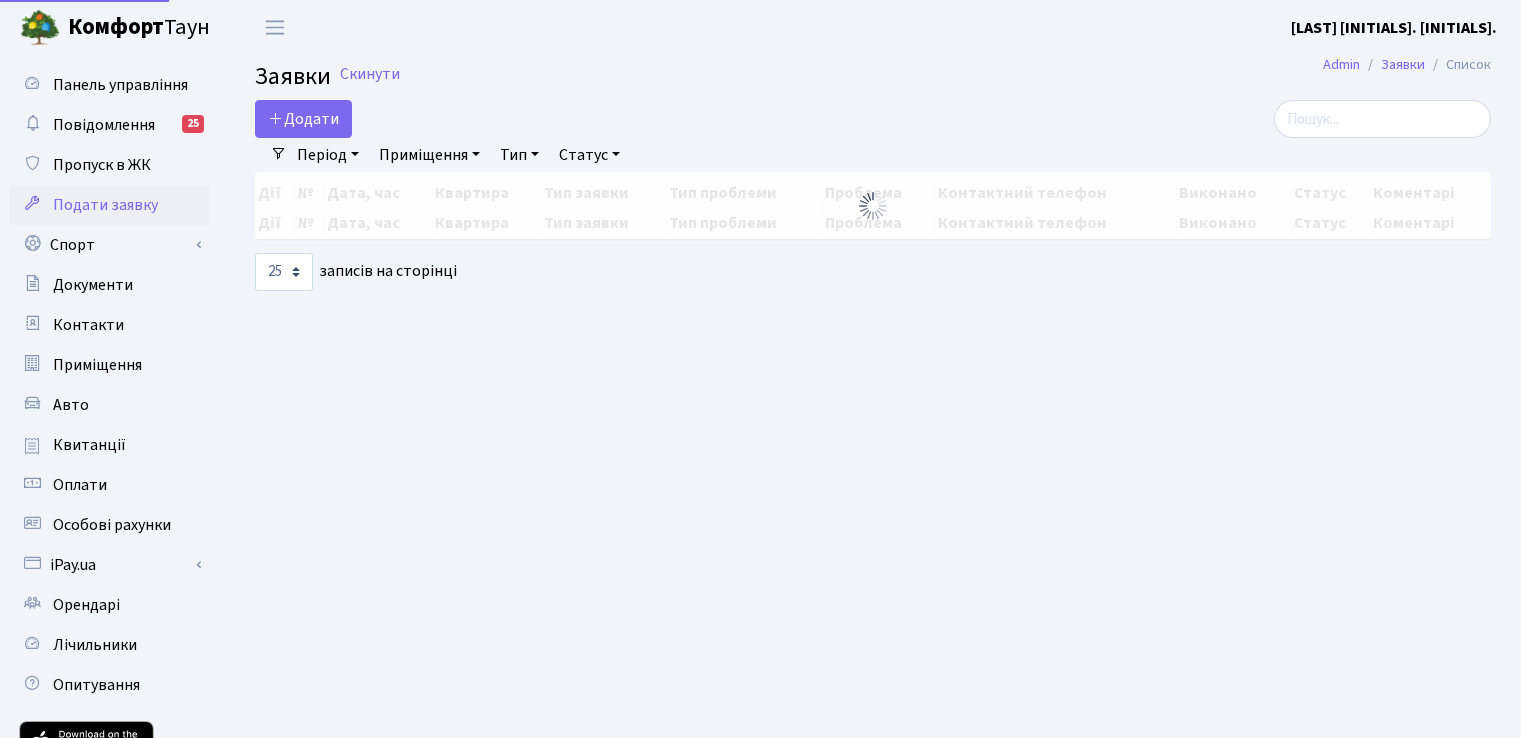 scroll, scrollTop: 0, scrollLeft: 0, axis: both 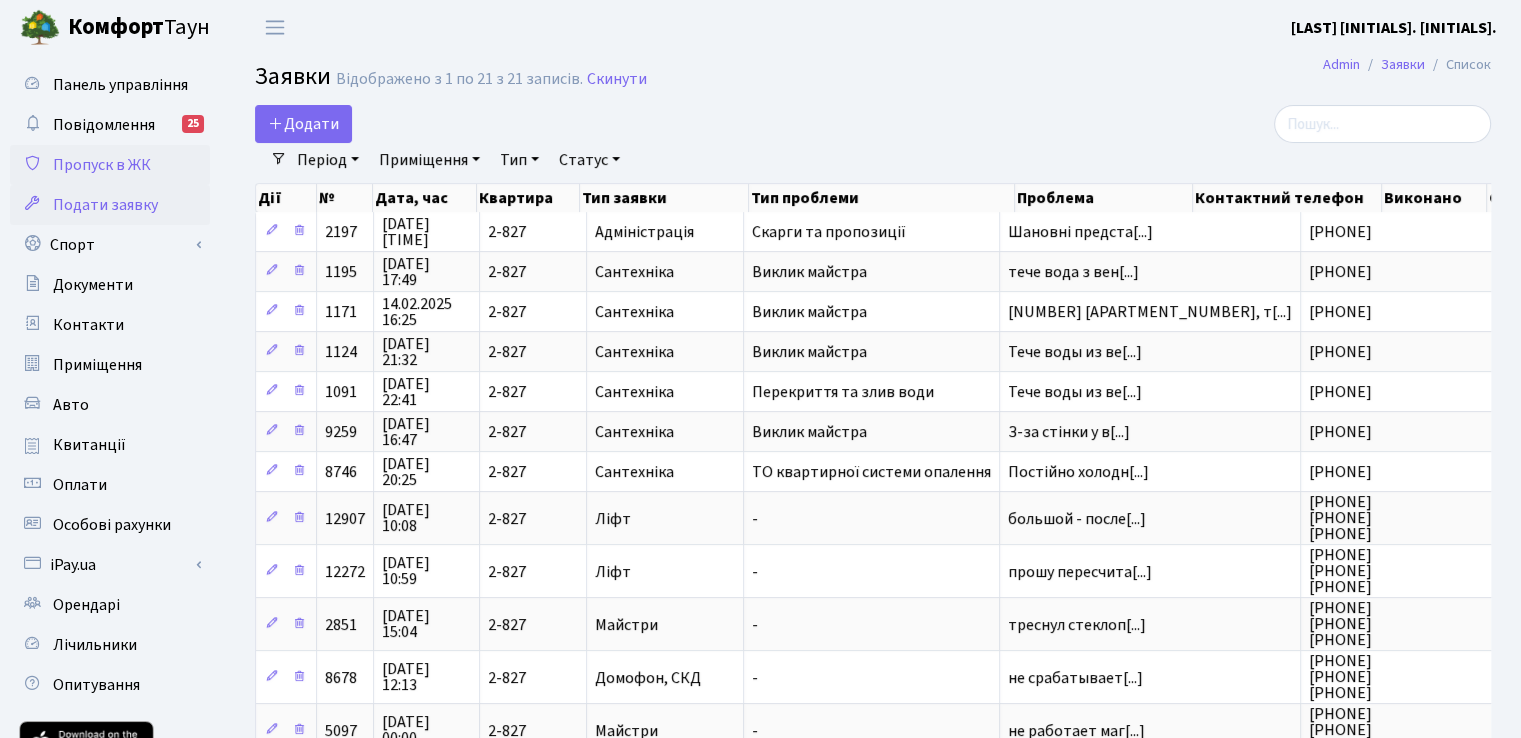 click on "Пропуск в ЖК" at bounding box center (102, 165) 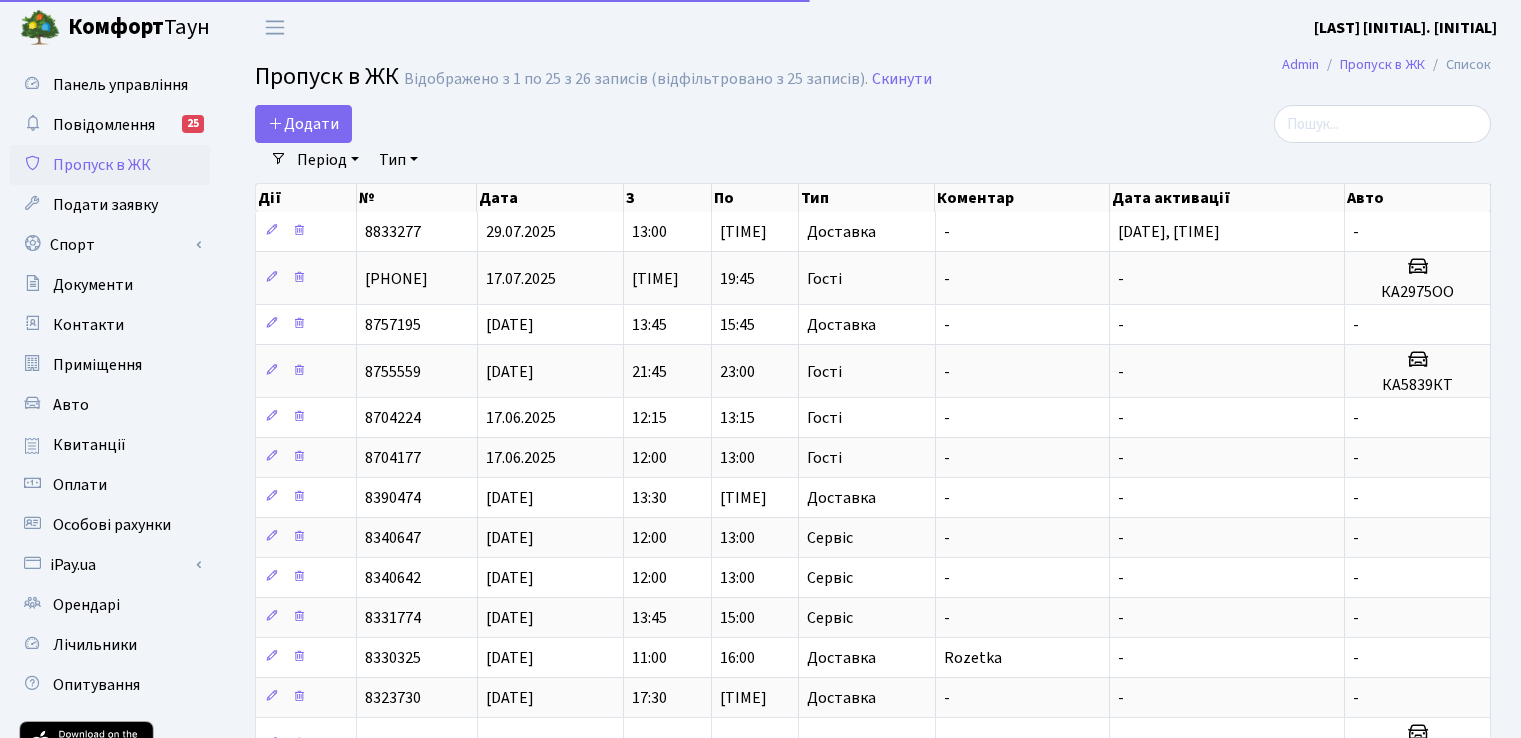 select on "25" 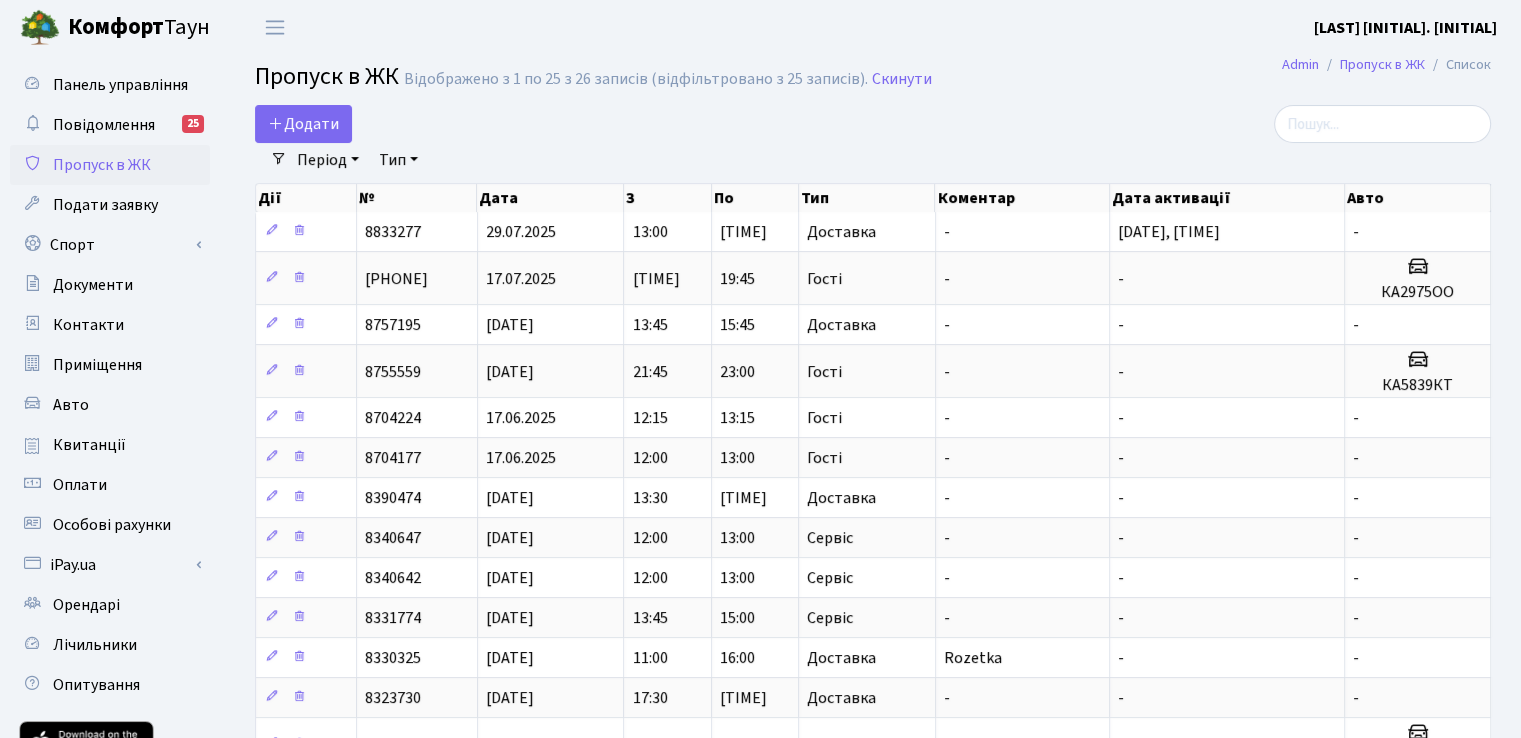 click on "Додати" at bounding box center (662, 124) 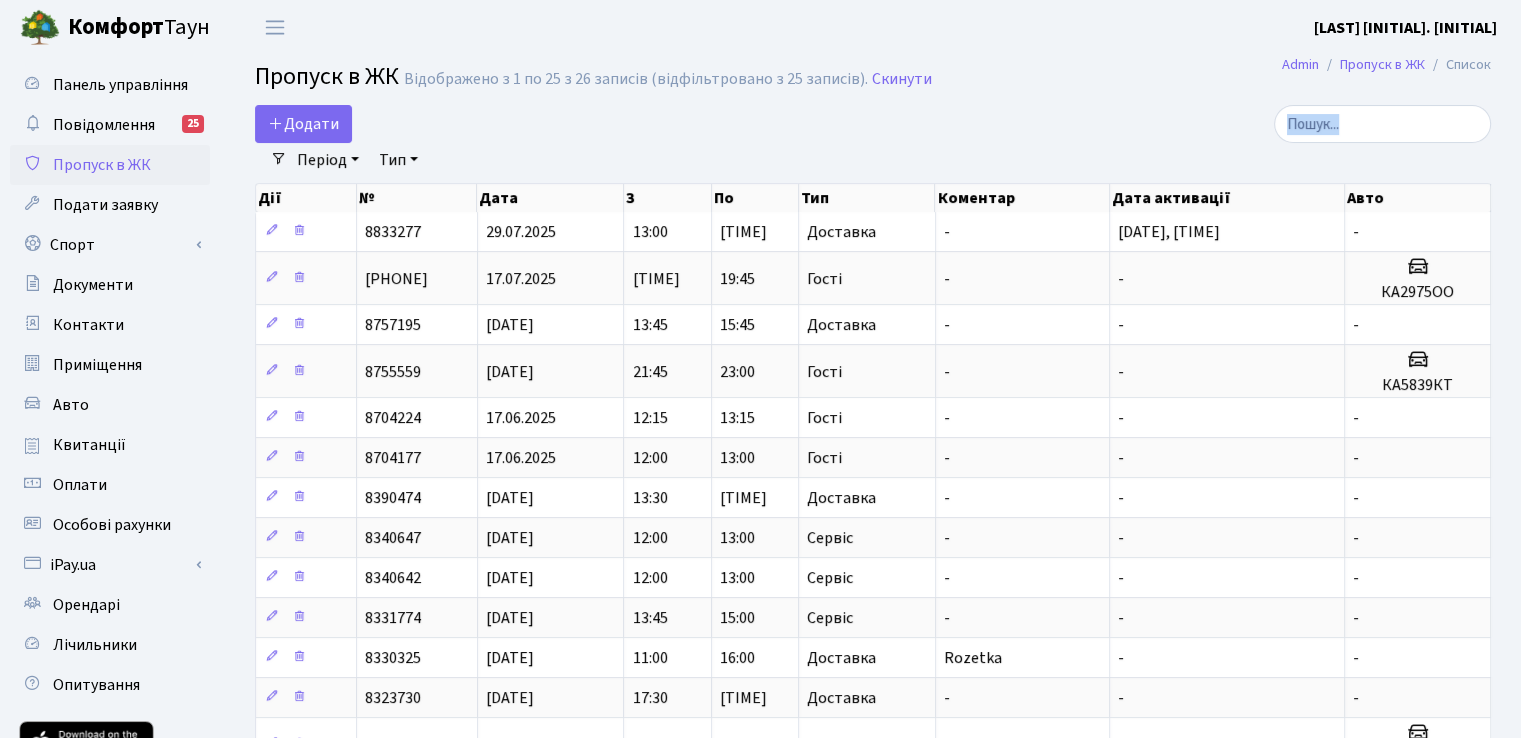 click on "Додати" at bounding box center [662, 124] 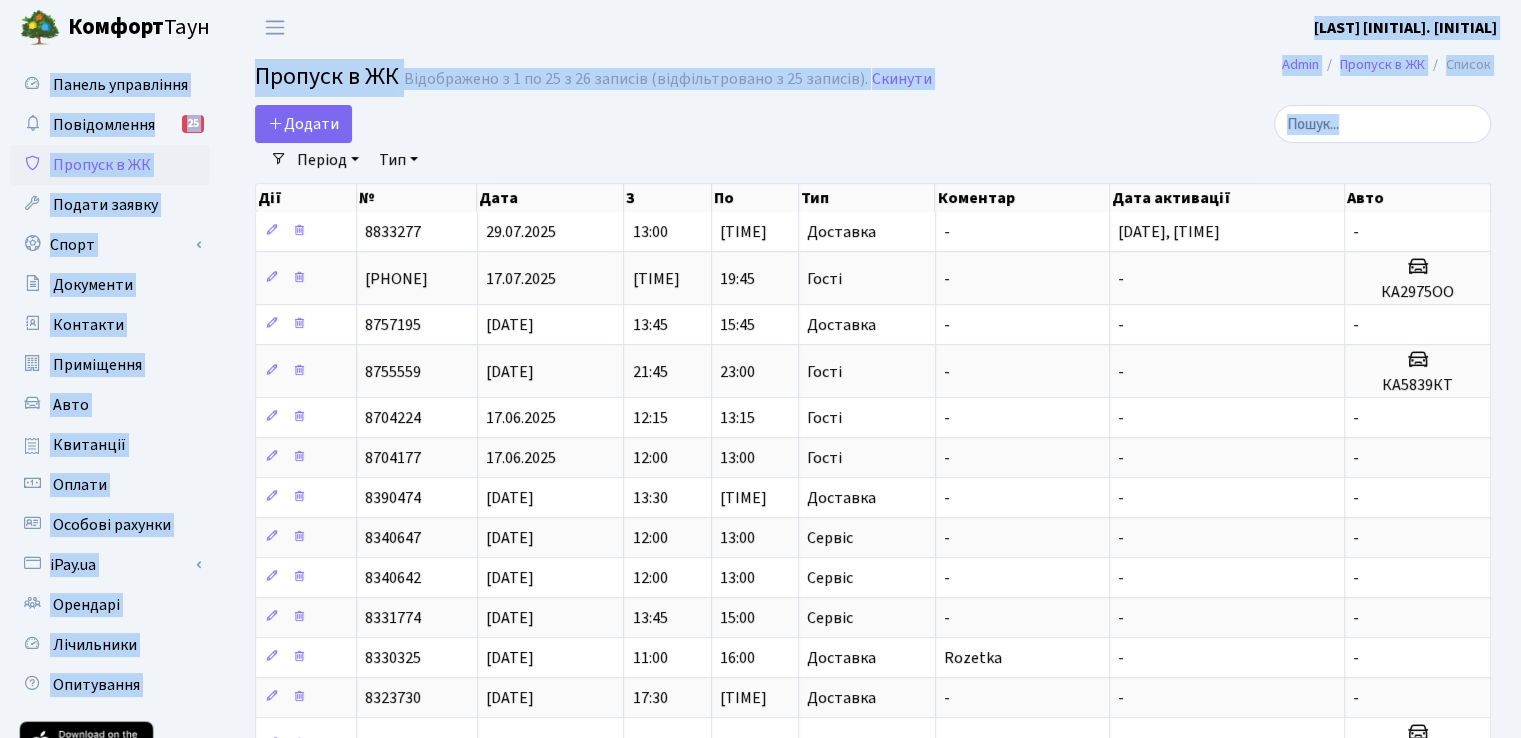 drag, startPoint x: 552, startPoint y: 113, endPoint x: 292, endPoint y: 46, distance: 268.49396 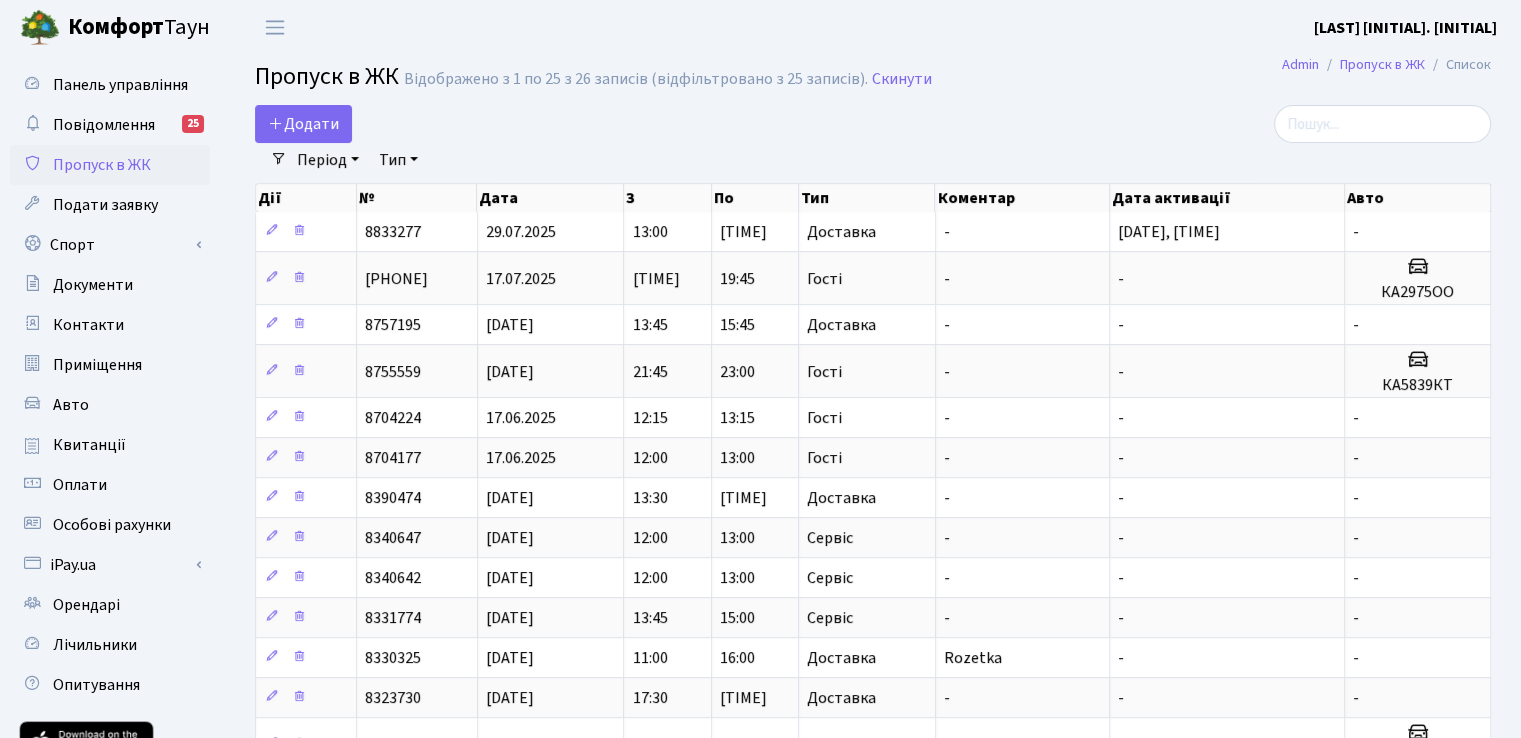 click on "Комфорт  Таун
Чередниченко Є. М.
Мій обліковий запис
Вийти" at bounding box center (760, 27) 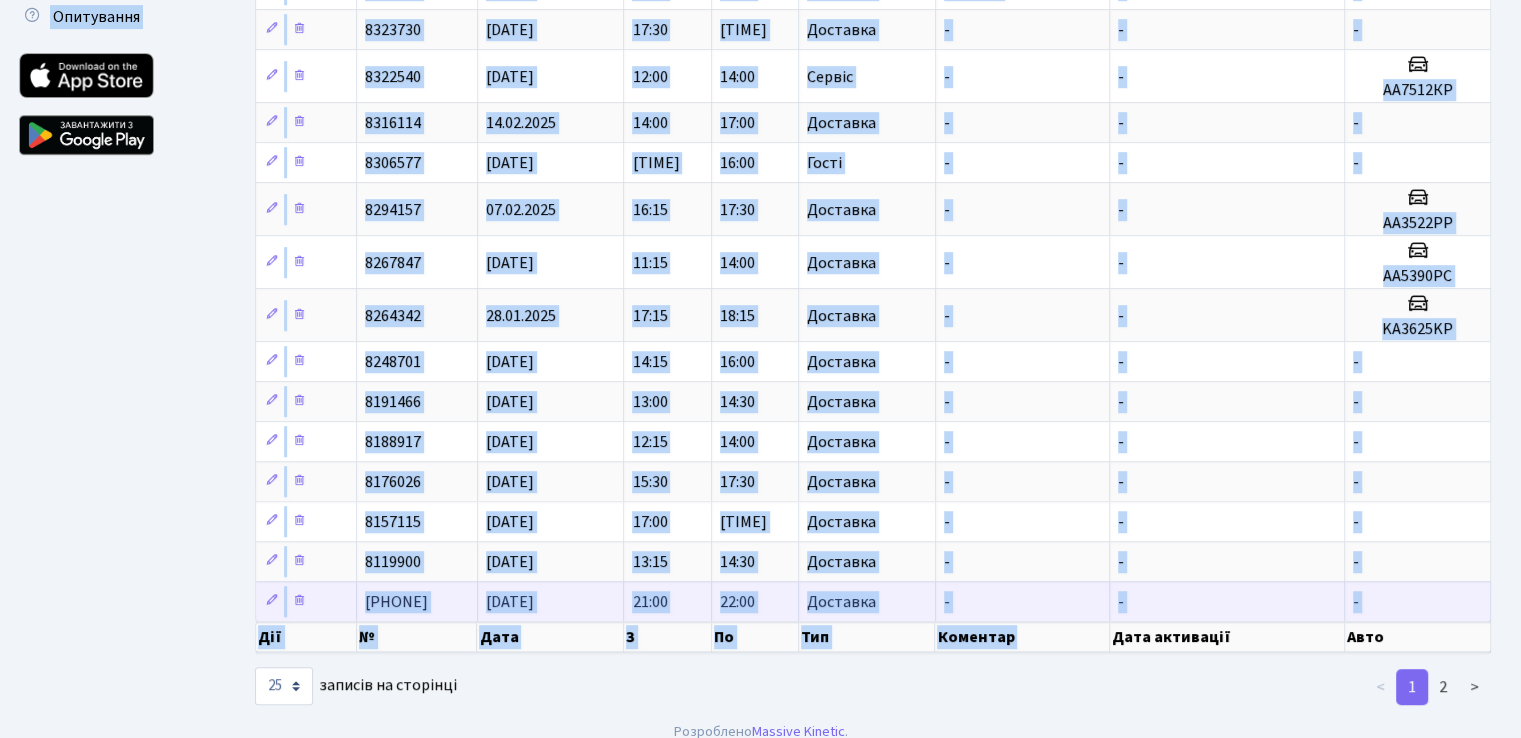 scroll, scrollTop: 674, scrollLeft: 0, axis: vertical 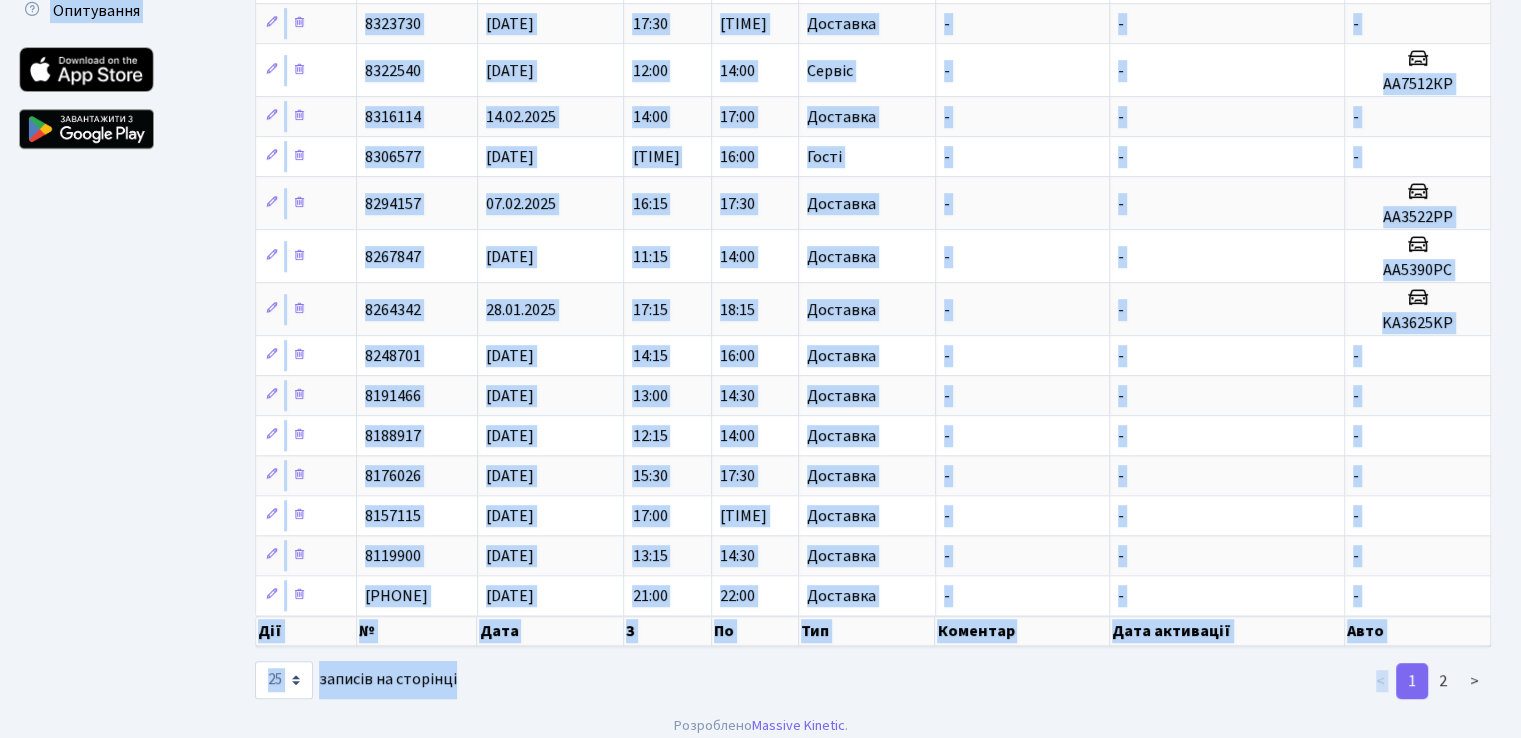 drag, startPoint x: 292, startPoint y: 46, endPoint x: 1250, endPoint y: 677, distance: 1147.1377 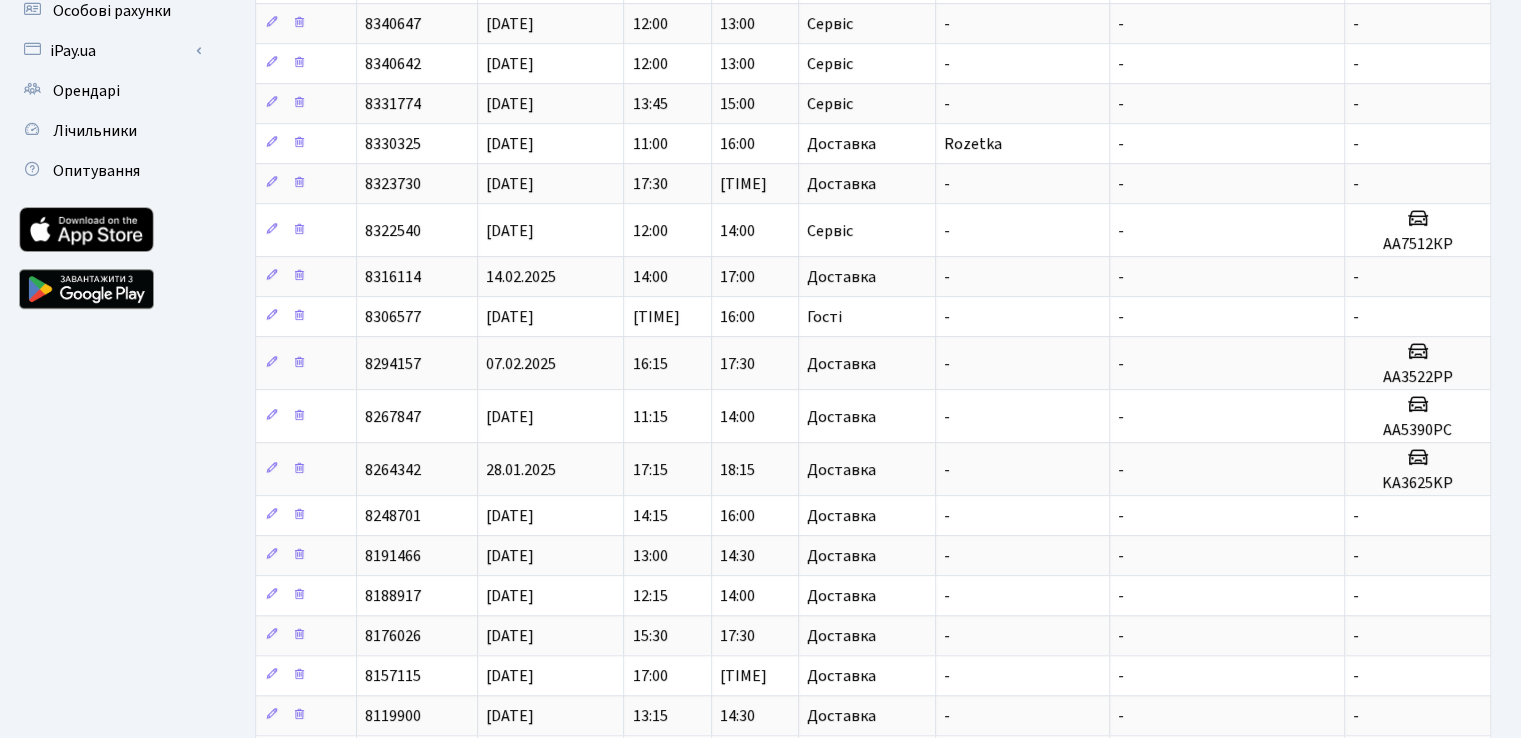 scroll, scrollTop: 0, scrollLeft: 0, axis: both 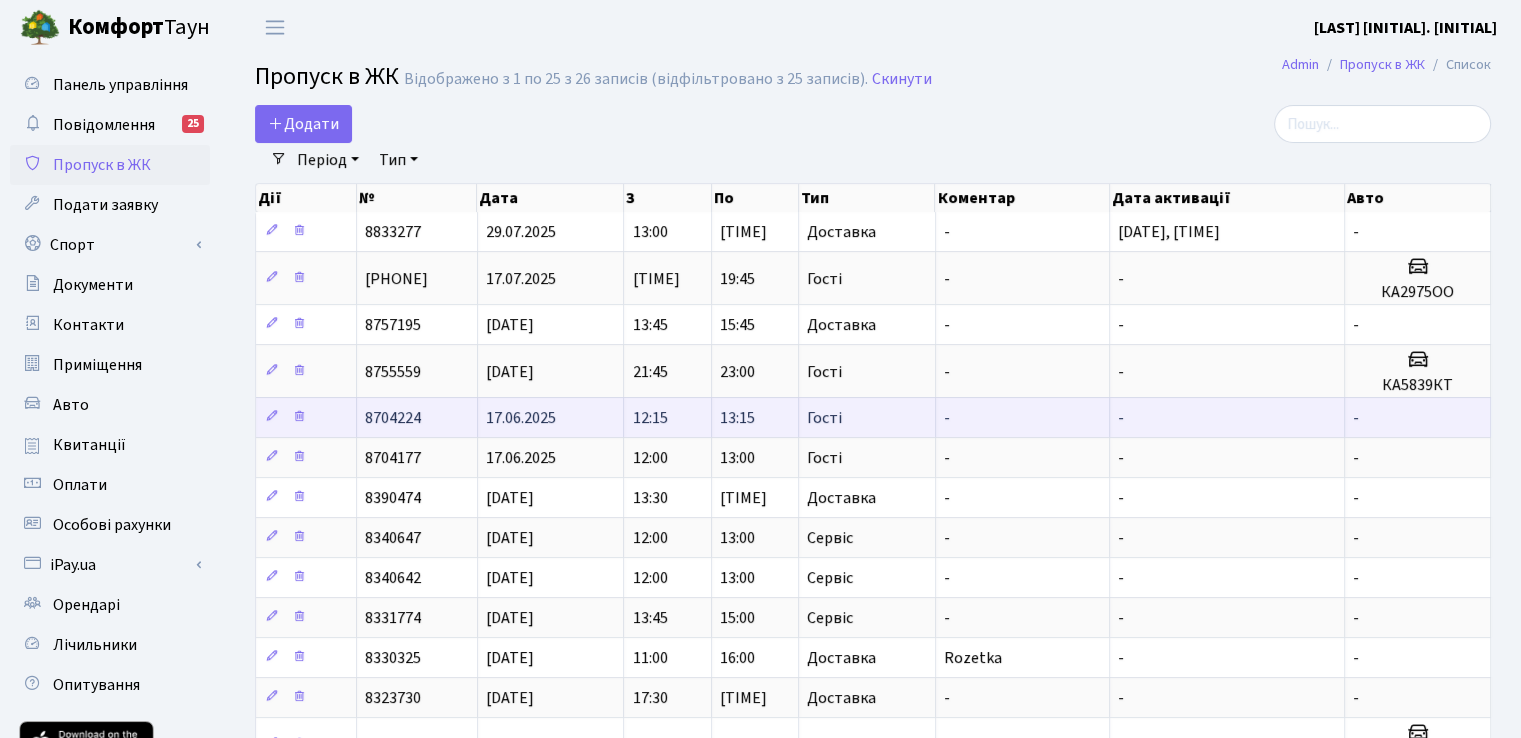 drag, startPoint x: 1260, startPoint y: 709, endPoint x: 1200, endPoint y: 401, distance: 313.78973 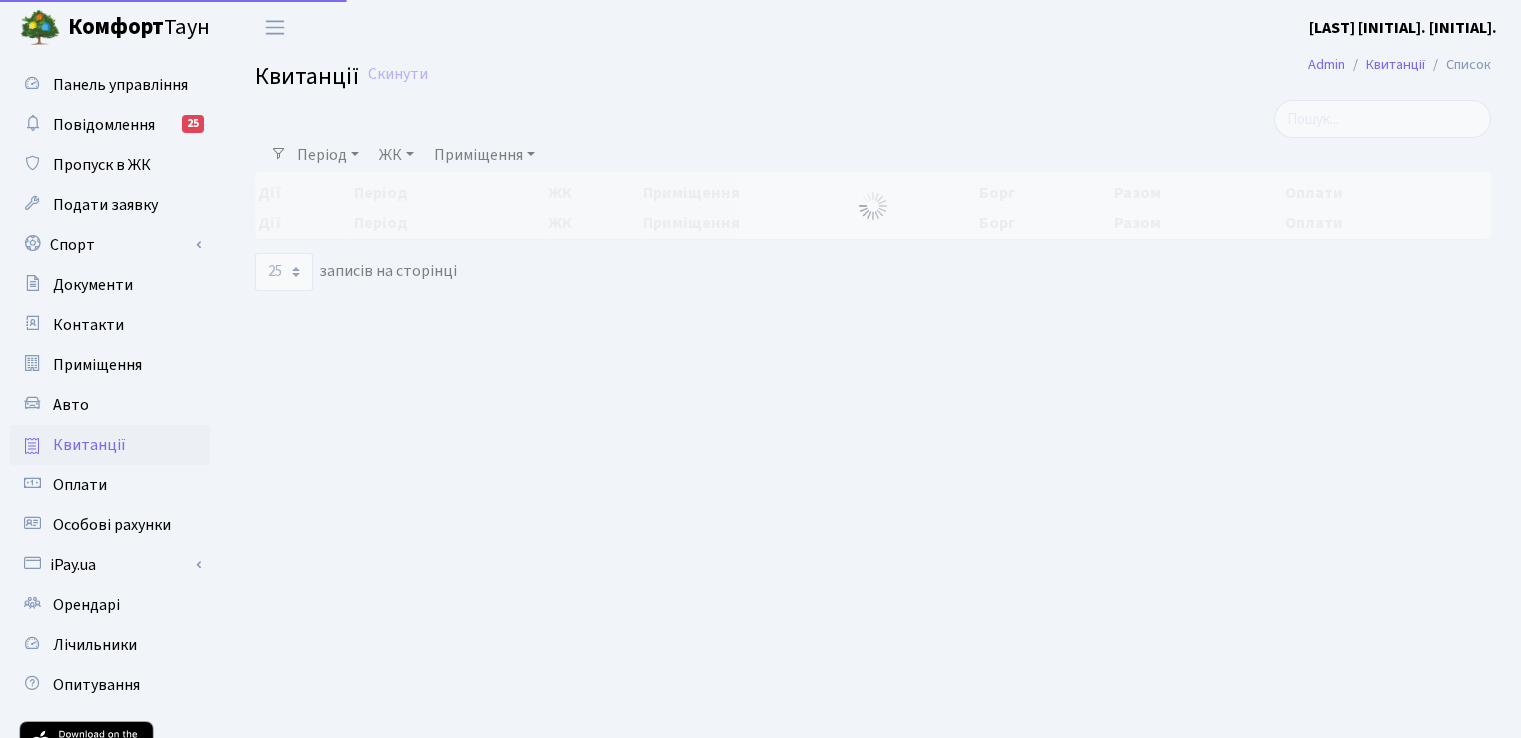 select on "25" 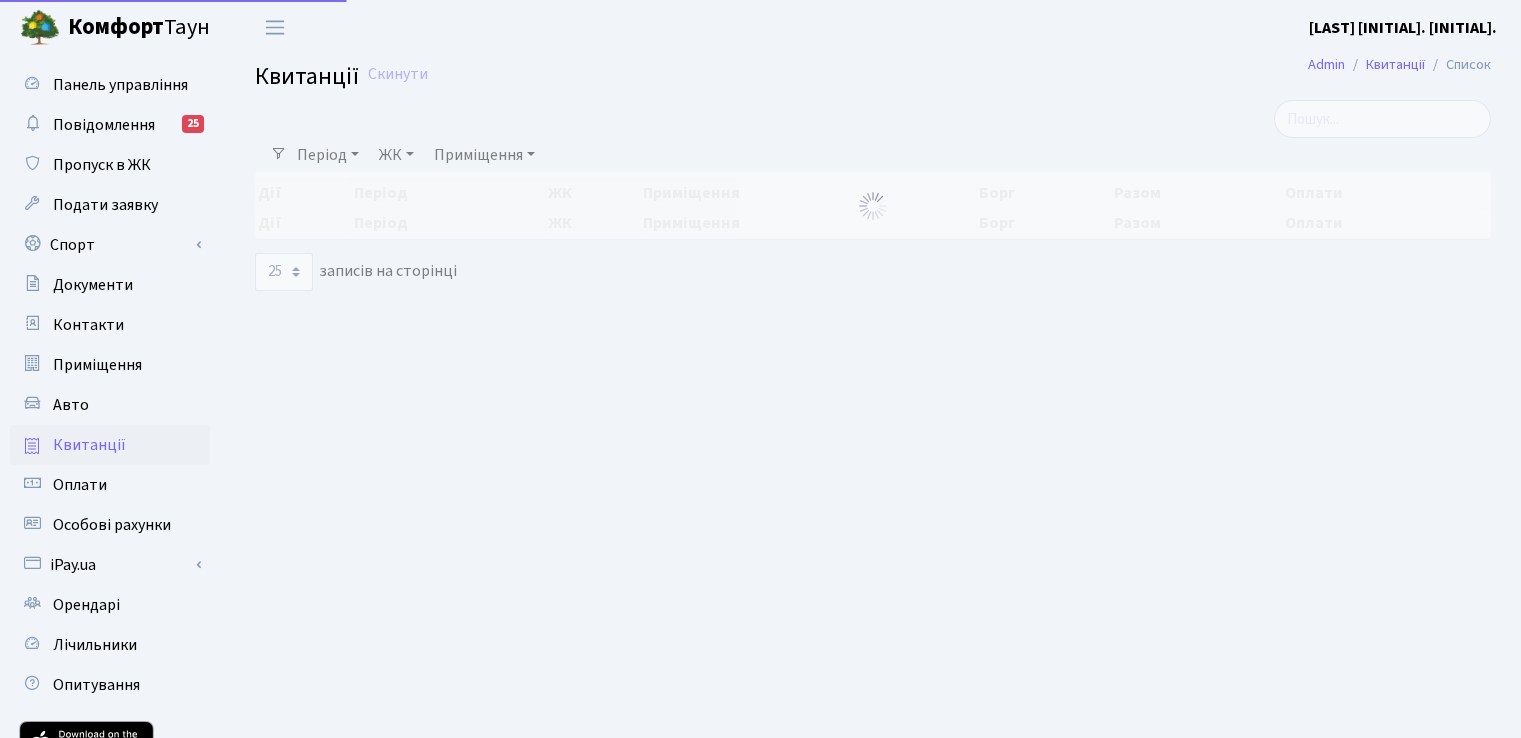 scroll, scrollTop: 0, scrollLeft: 0, axis: both 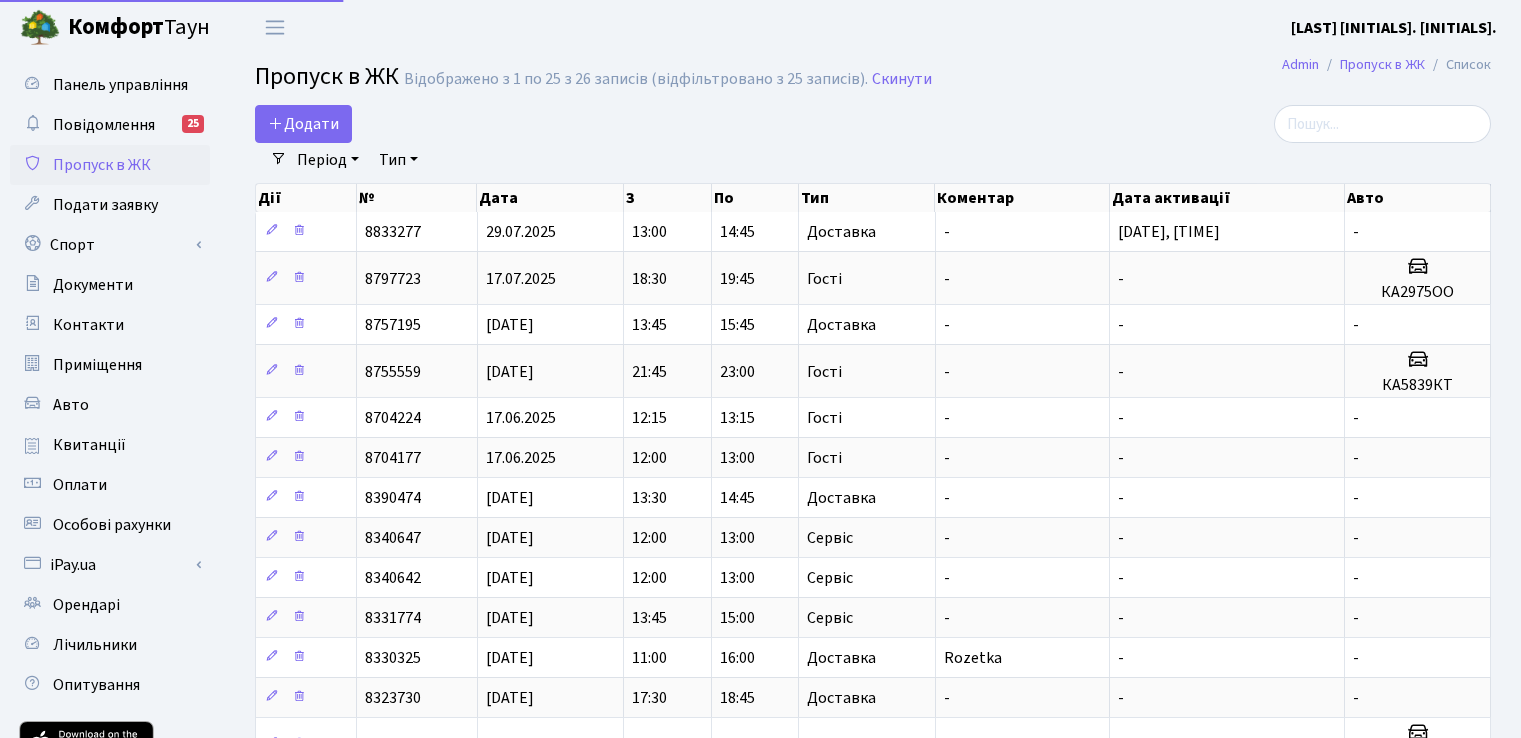 select on "25" 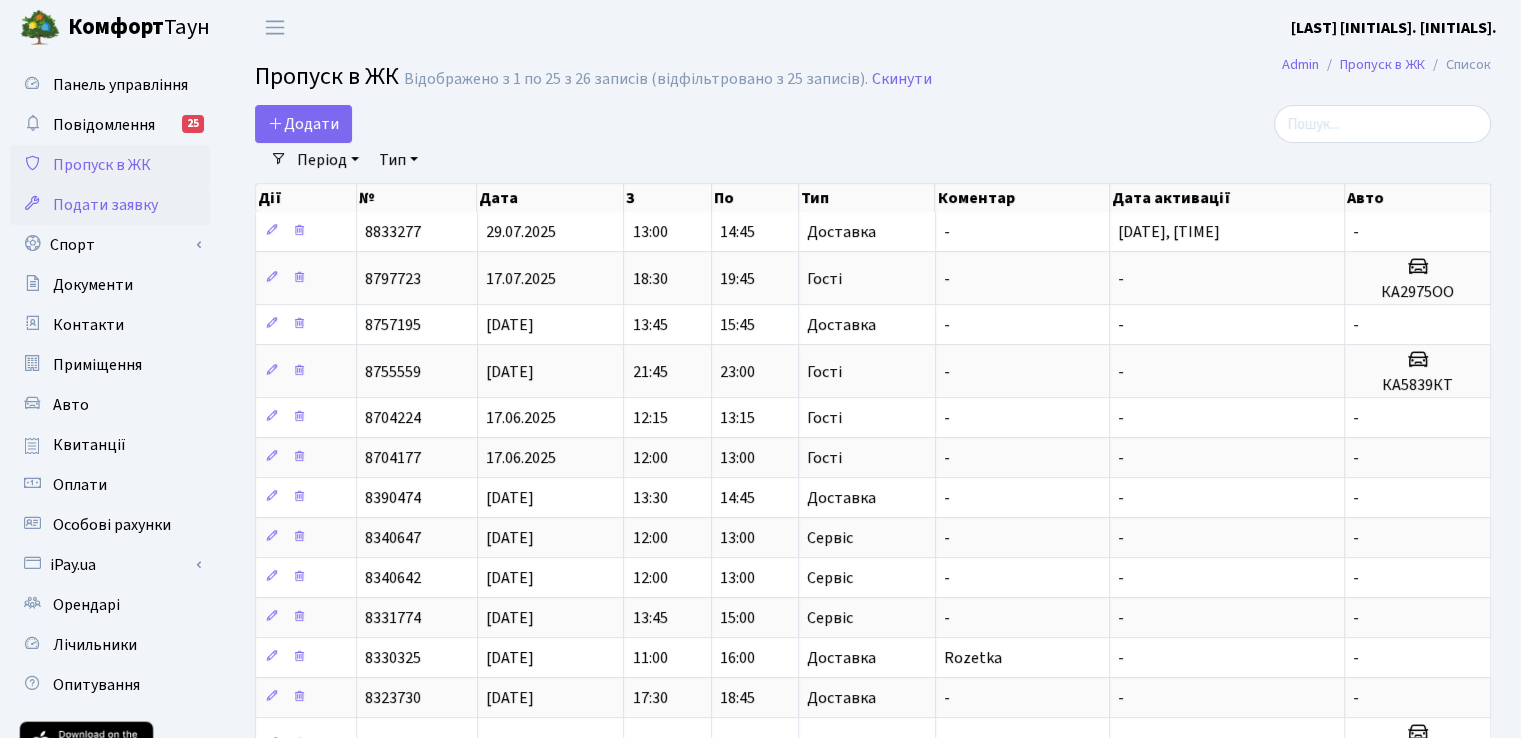 click on "Подати заявку" at bounding box center (105, 205) 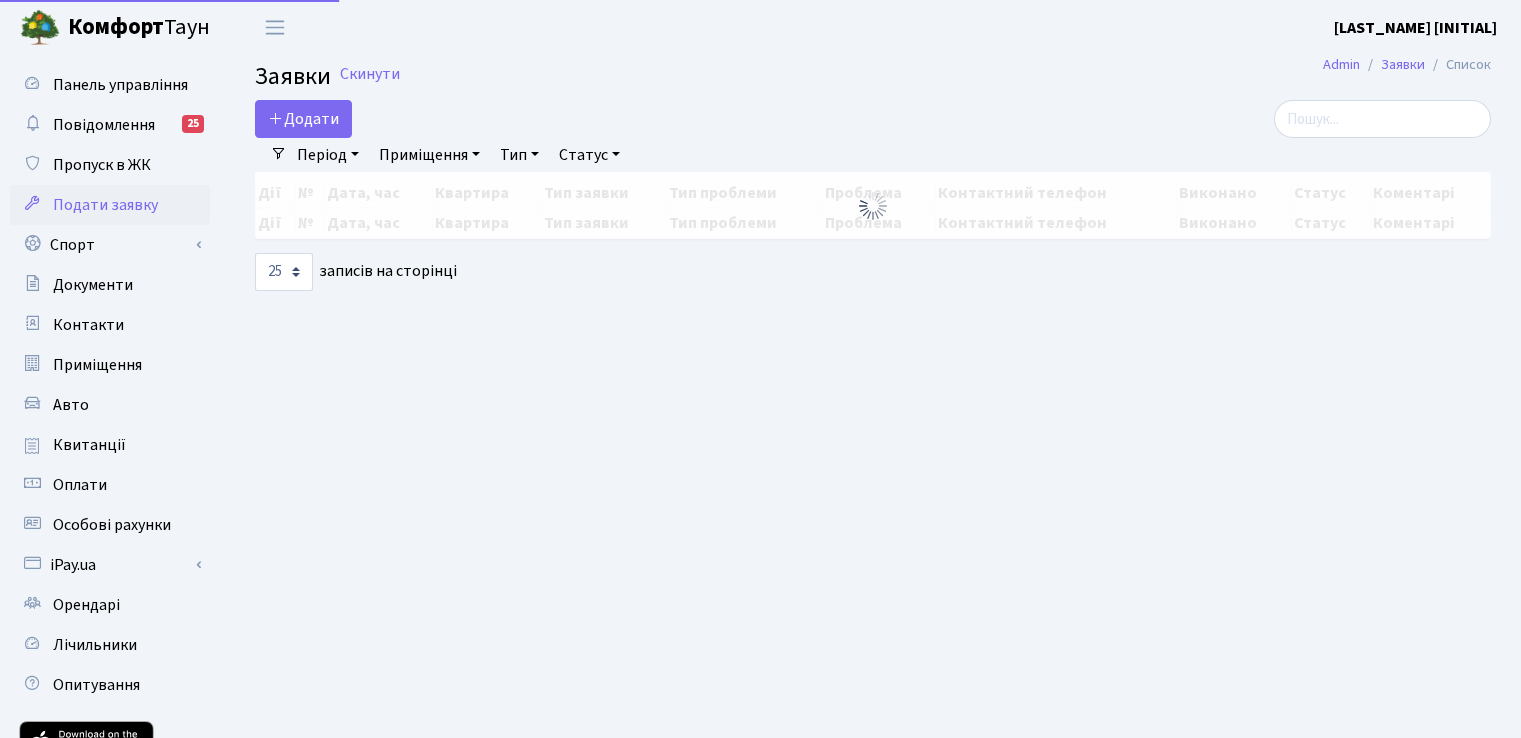 select on "25" 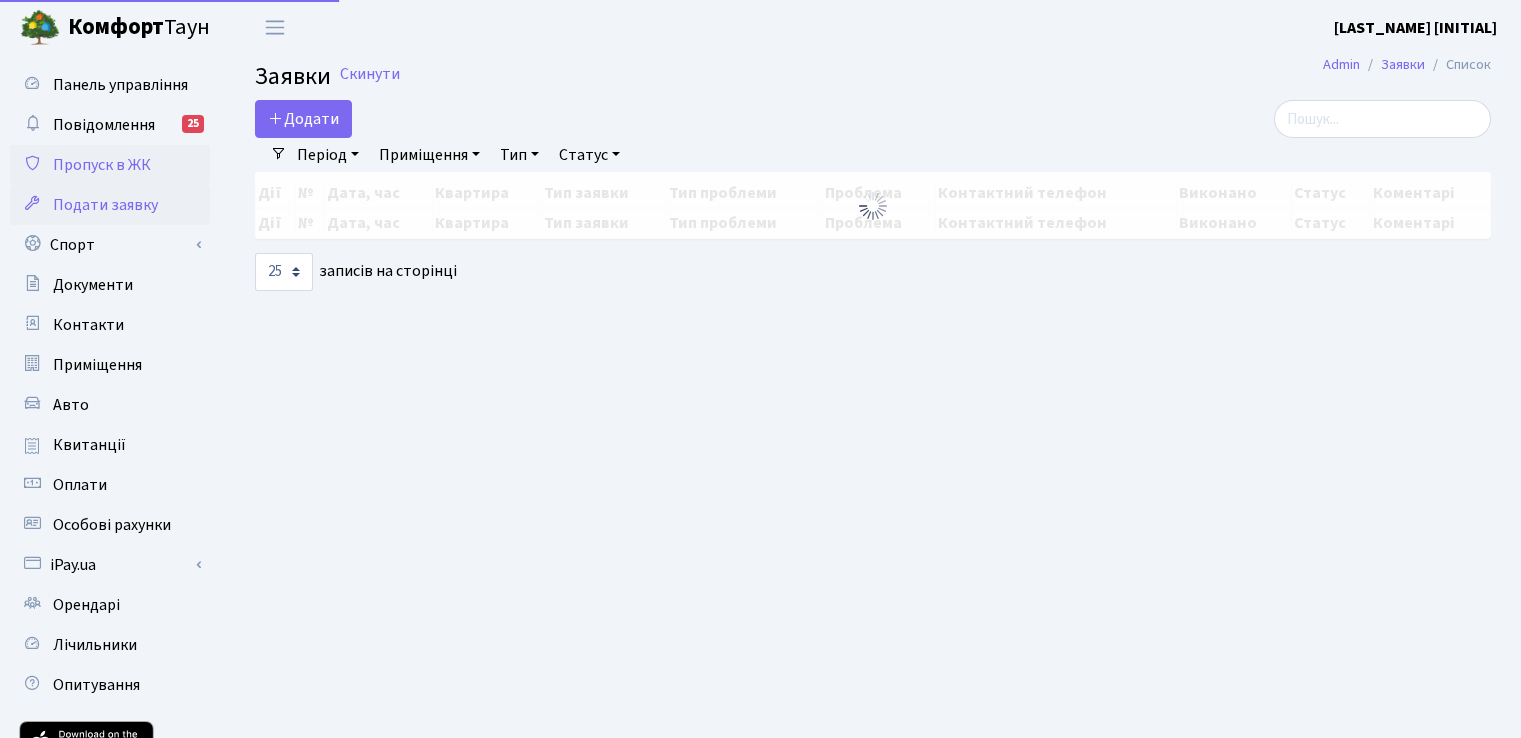 scroll, scrollTop: 0, scrollLeft: 0, axis: both 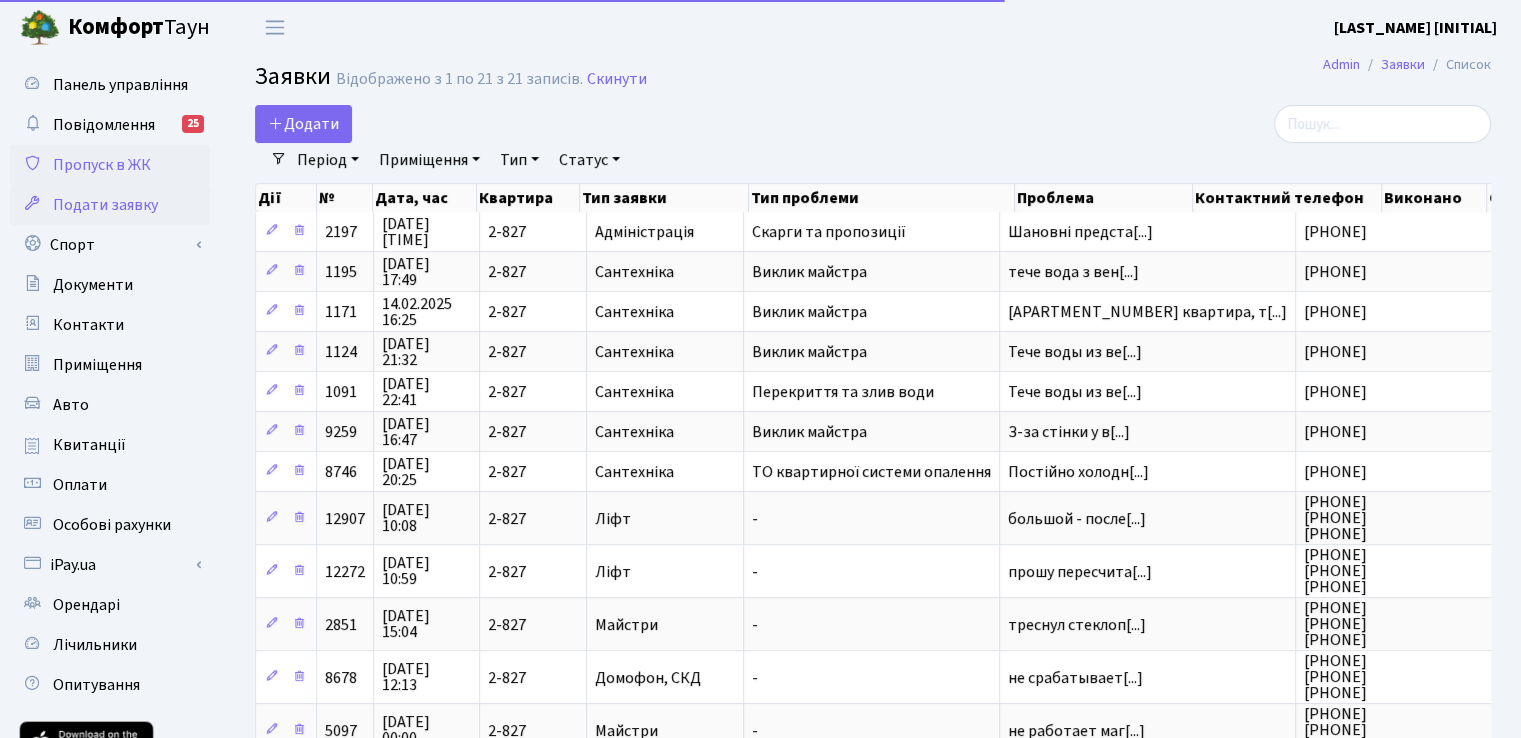 click on "Пропуск в ЖК" at bounding box center [102, 165] 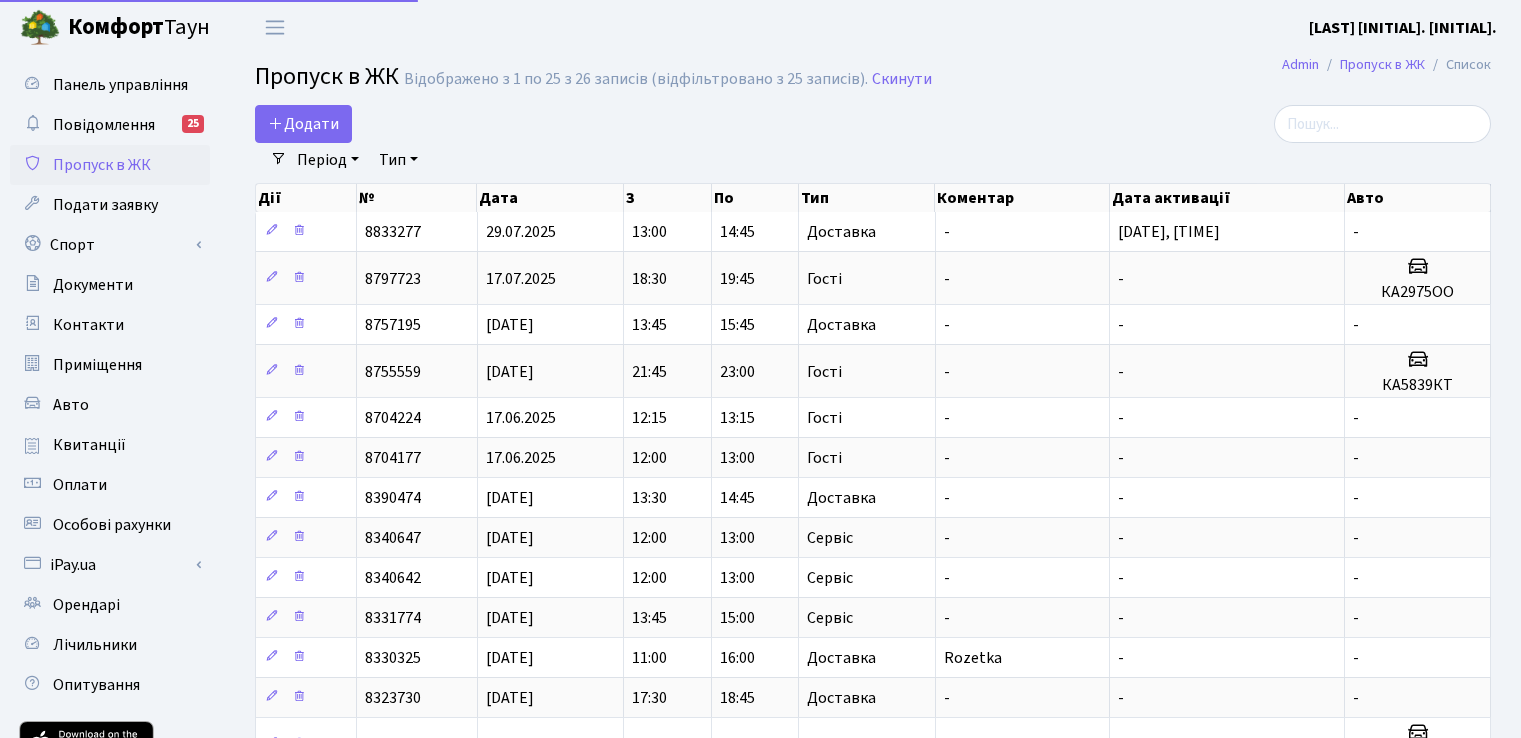 select on "25" 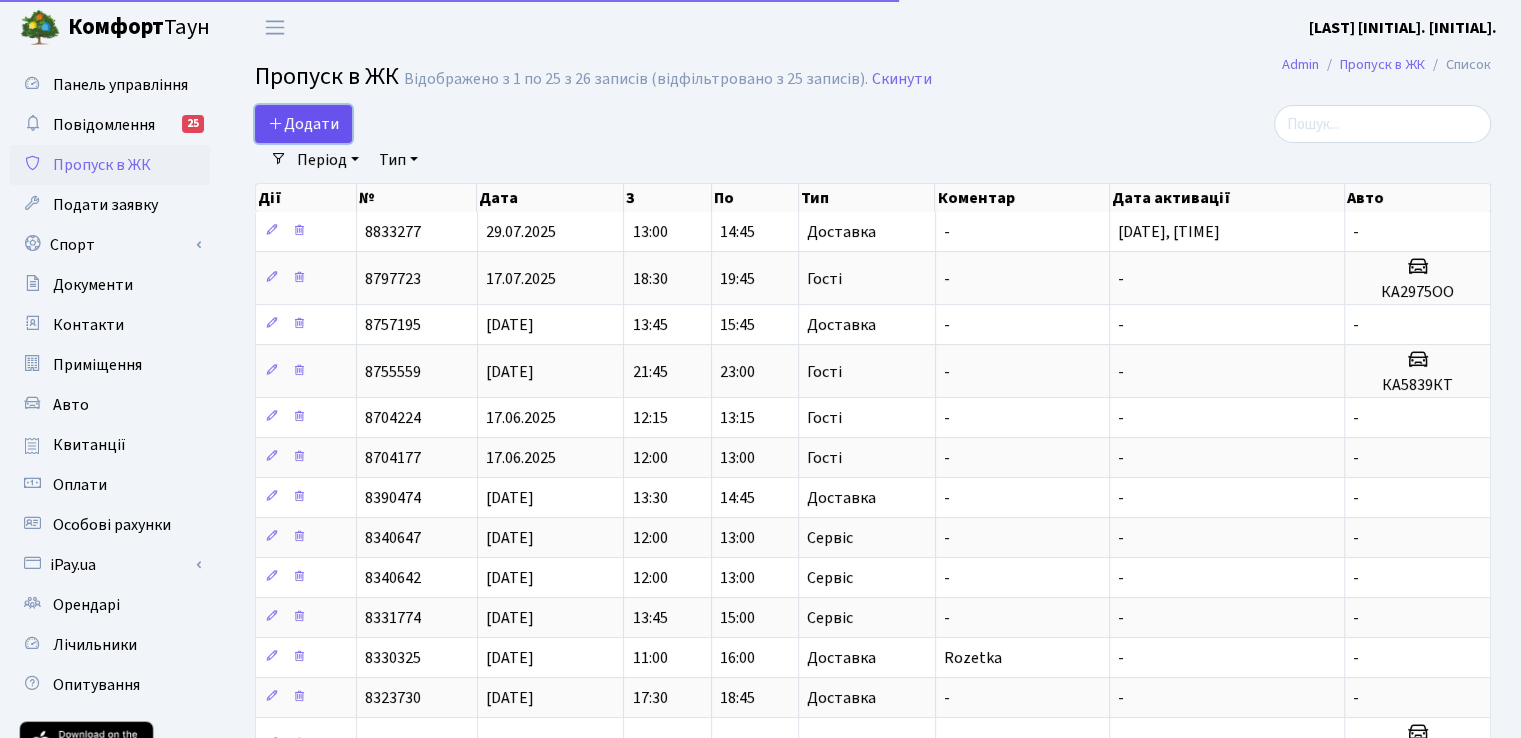 click on "Додати" at bounding box center [303, 124] 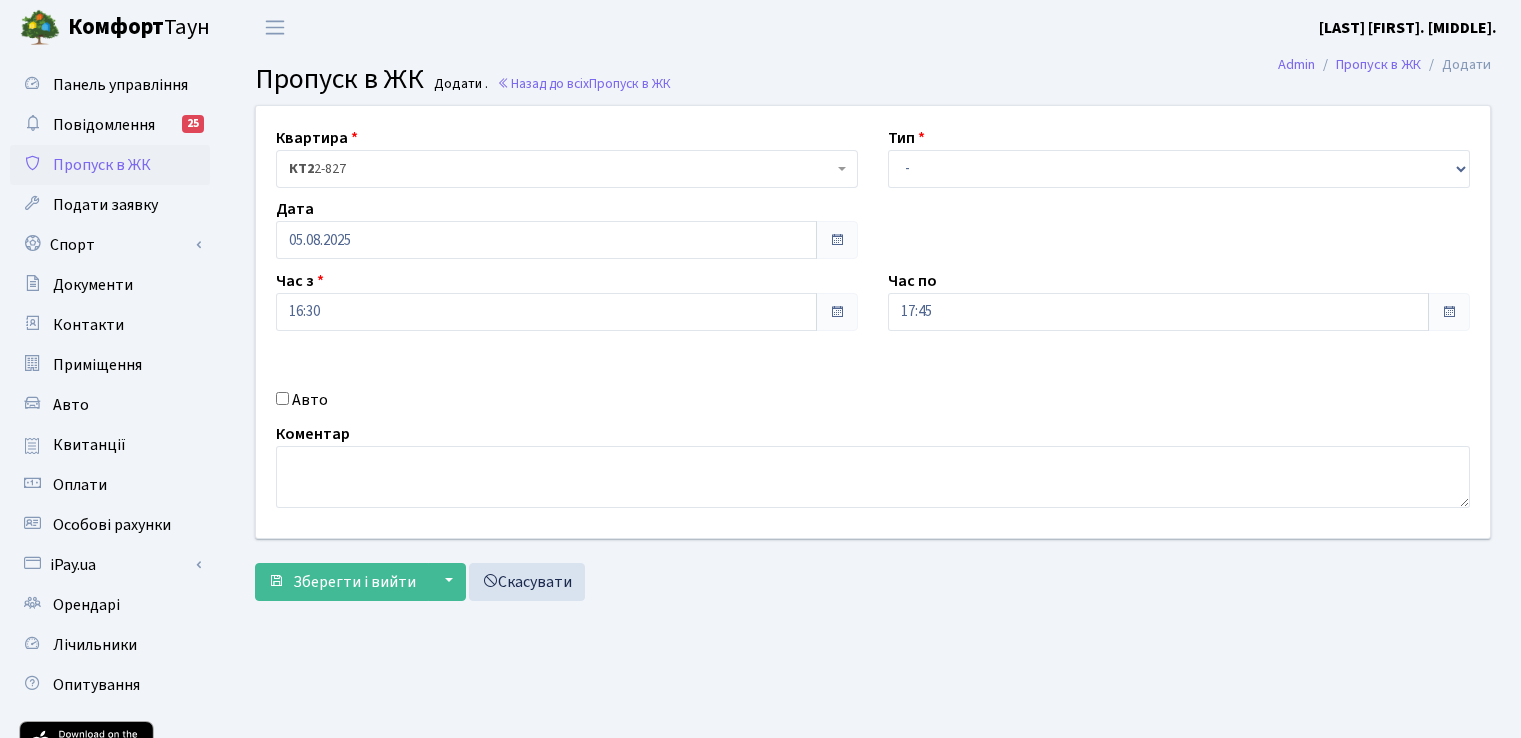 scroll, scrollTop: 0, scrollLeft: 0, axis: both 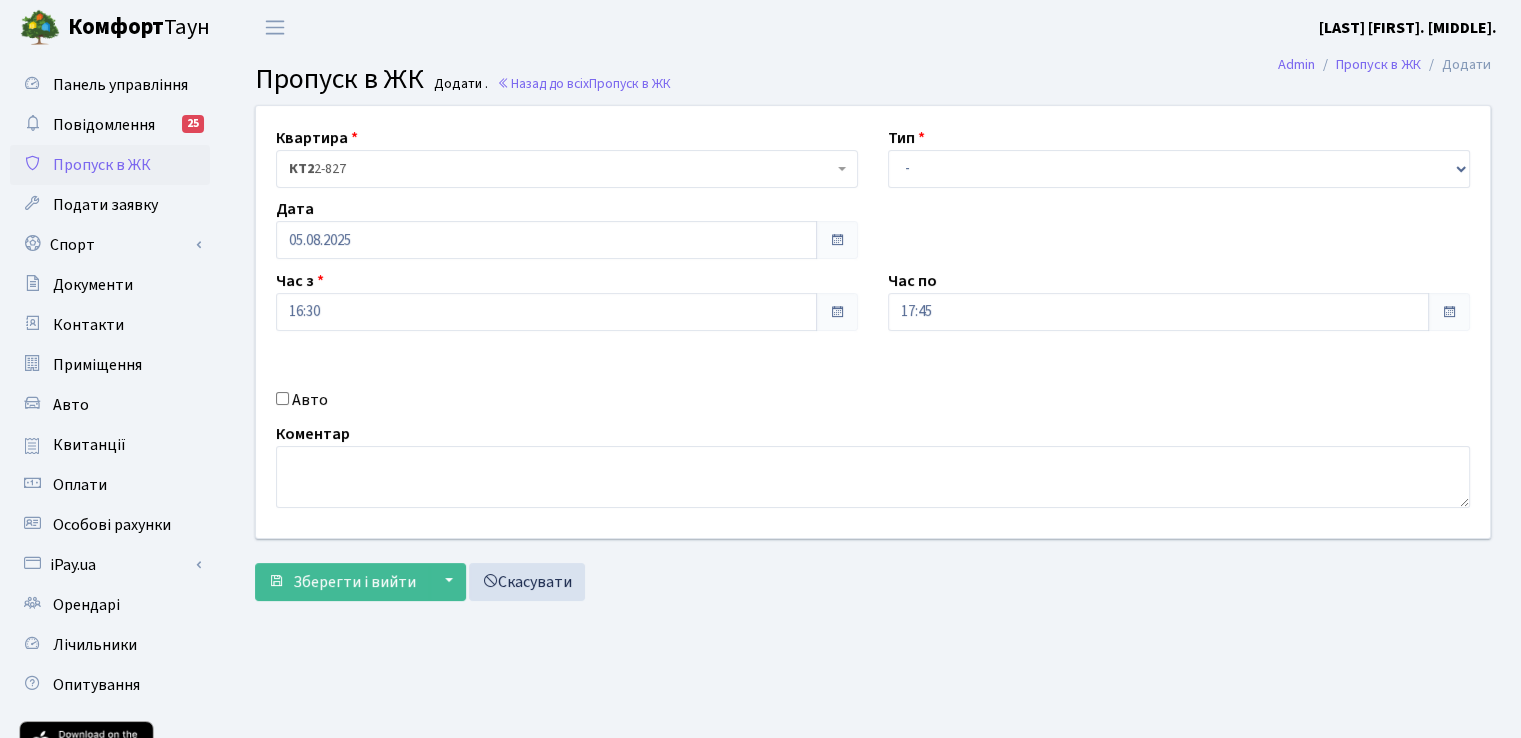 select on "1" 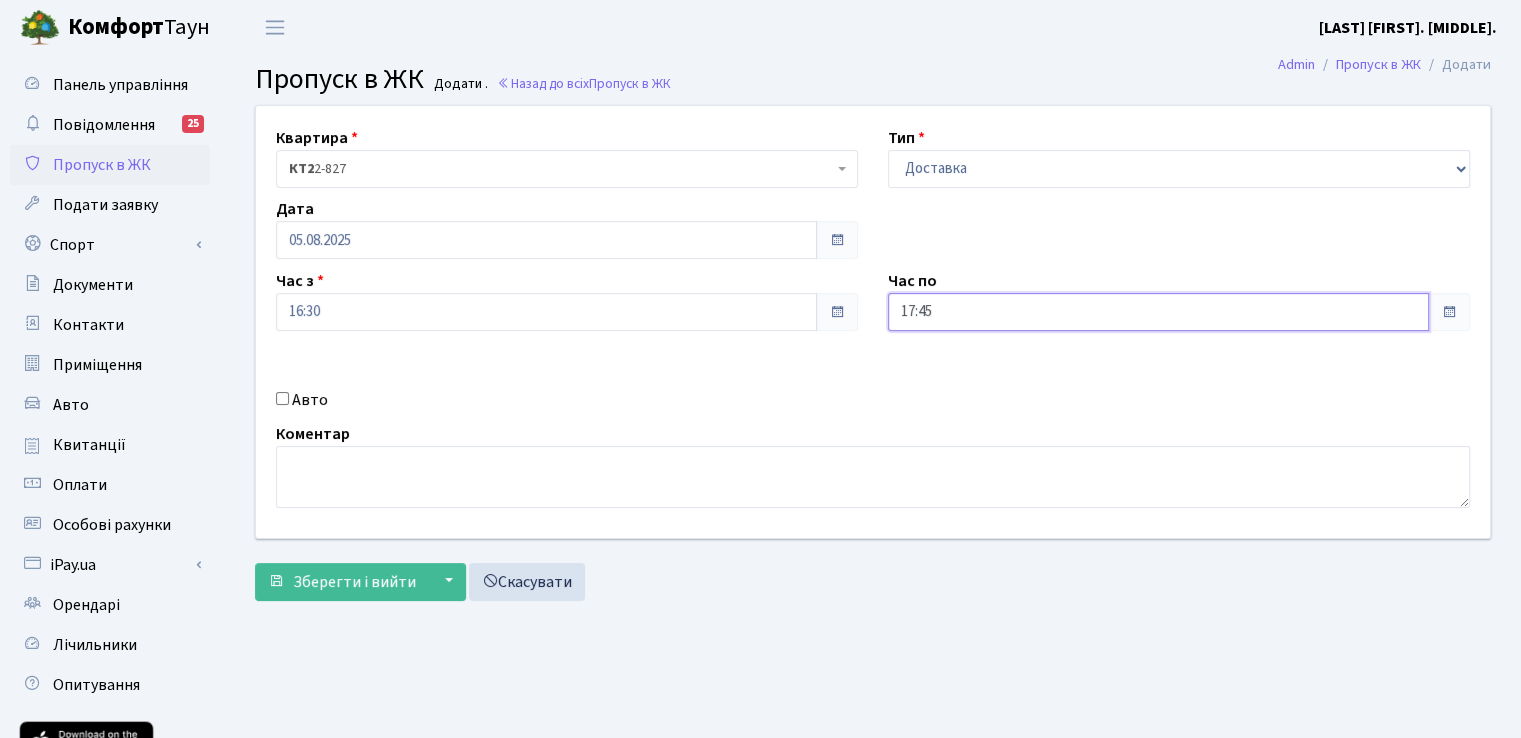 click on "17:45" at bounding box center [1158, 312] 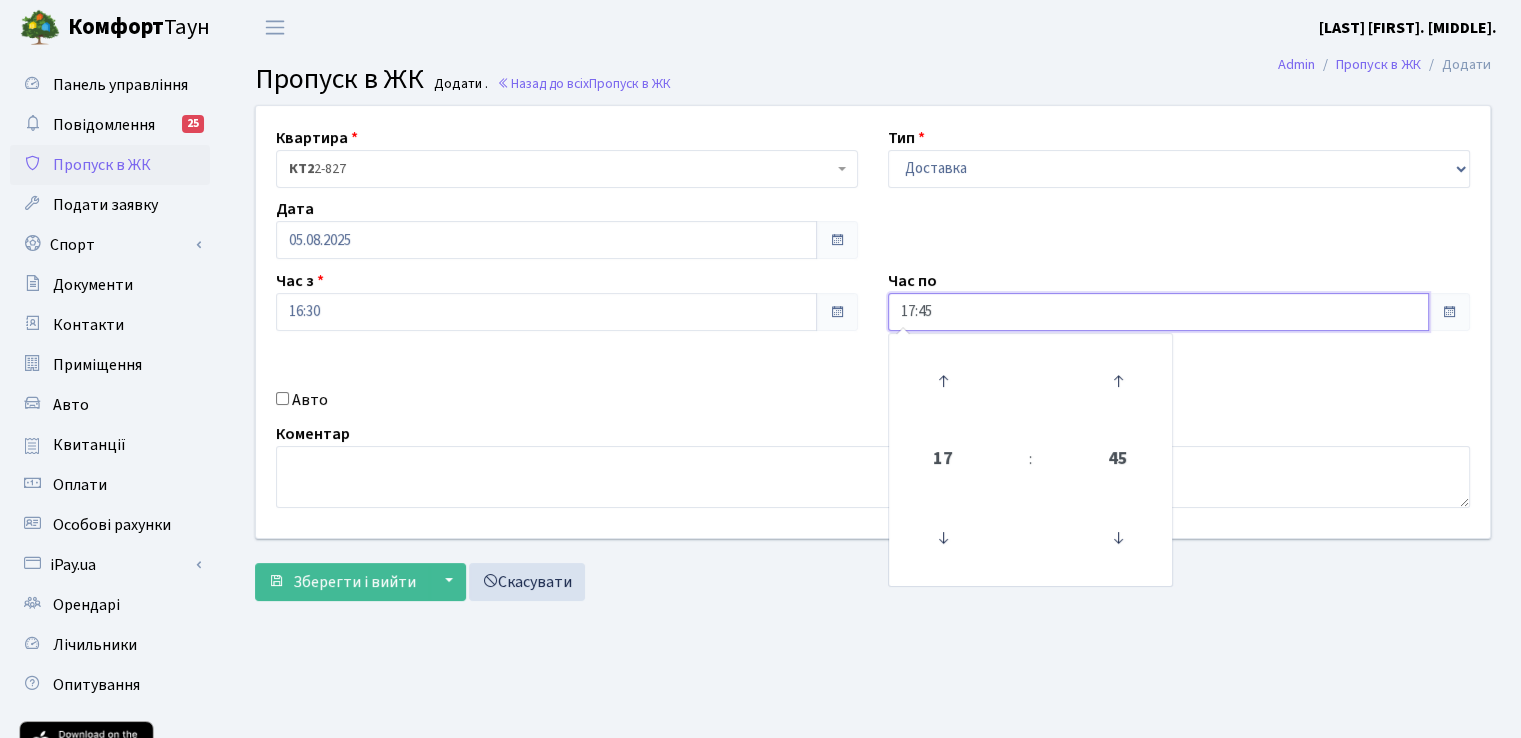 click on "17:45" at bounding box center (1158, 312) 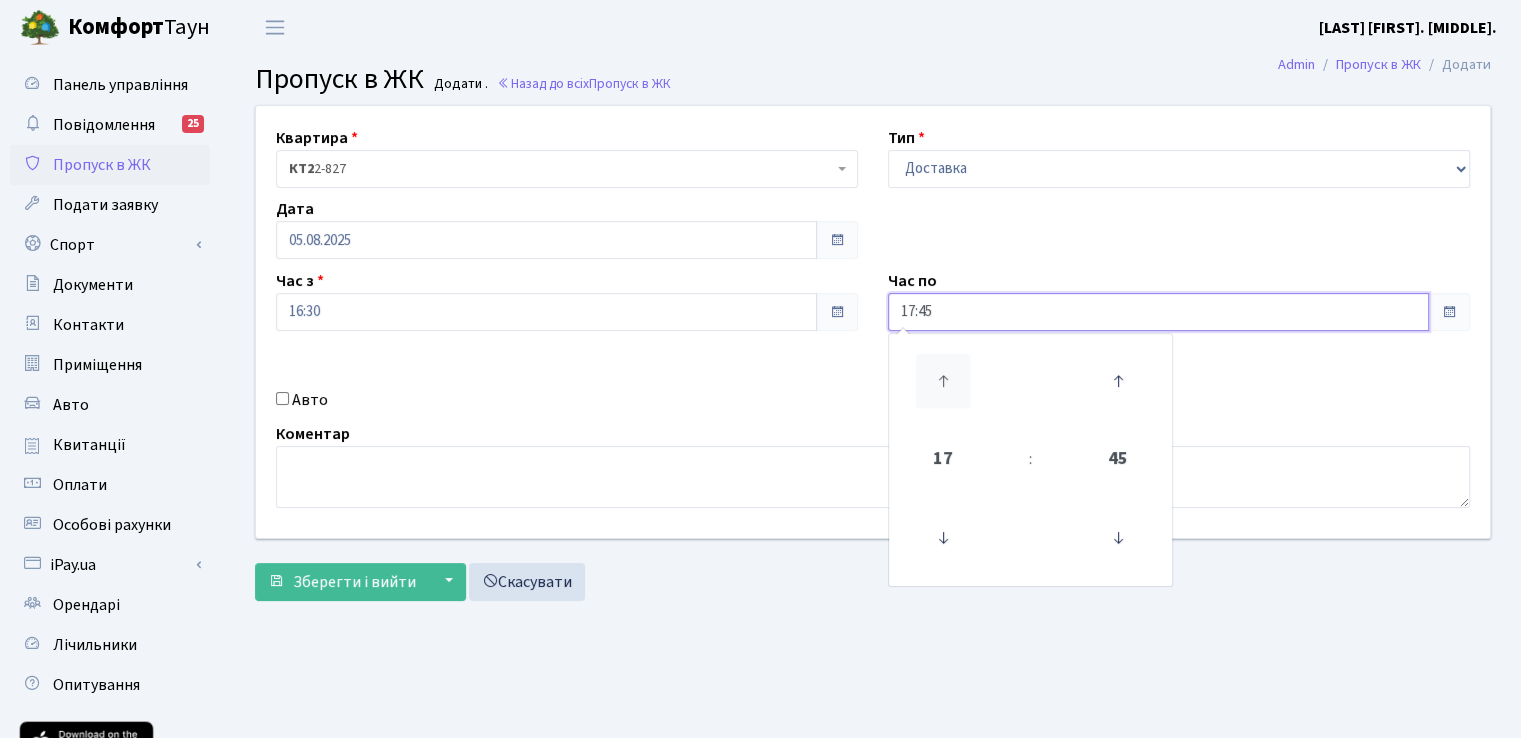 click at bounding box center (943, 381) 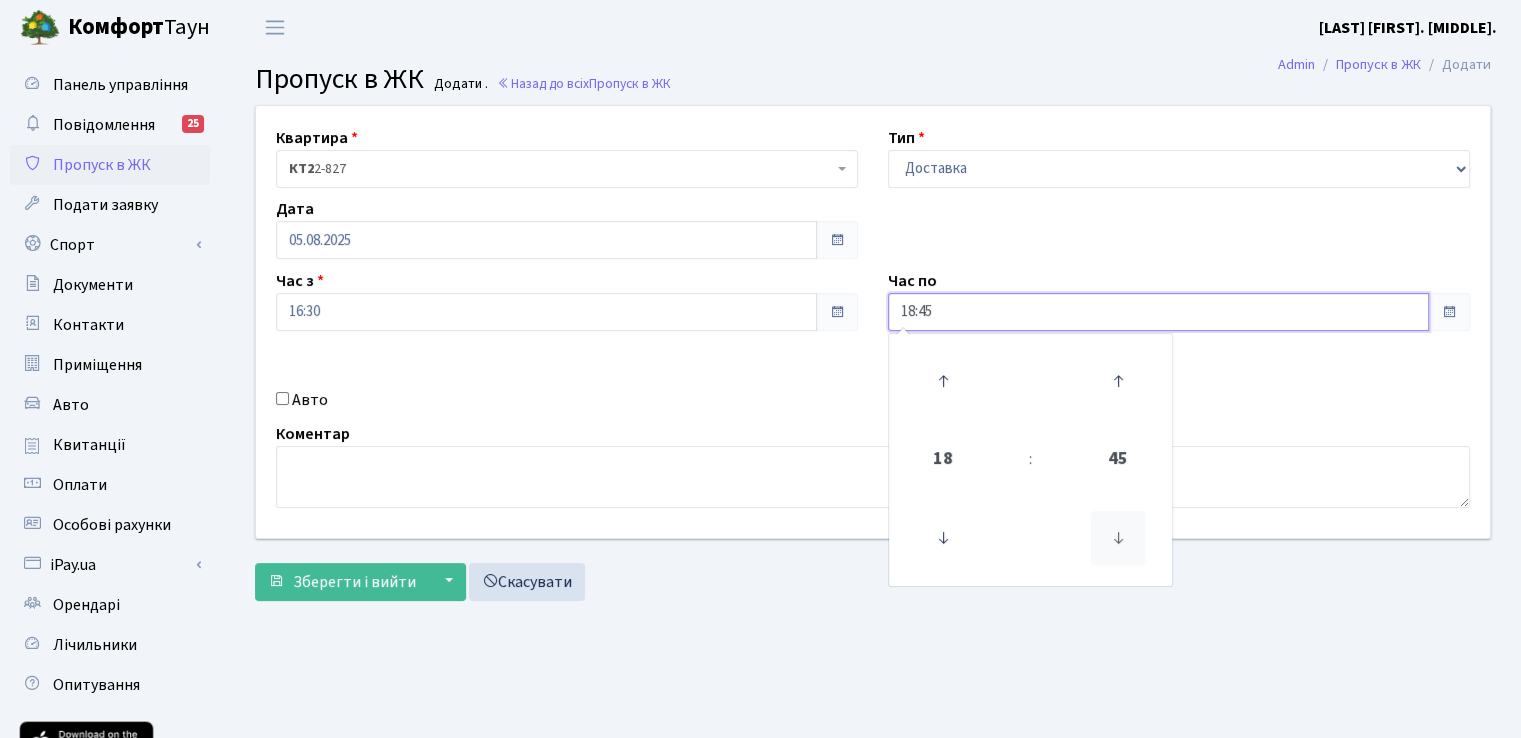 click at bounding box center [1118, 538] 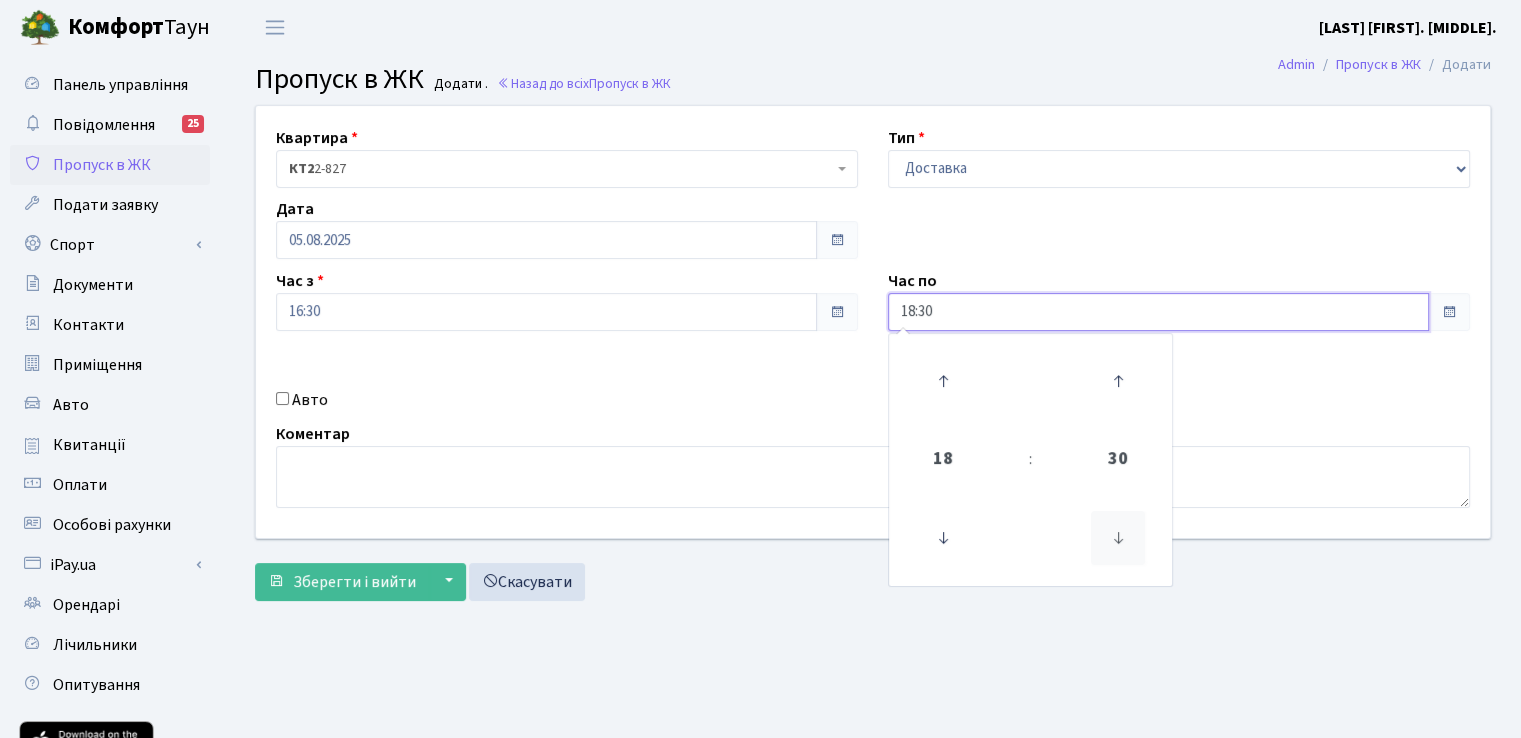 click at bounding box center (1118, 538) 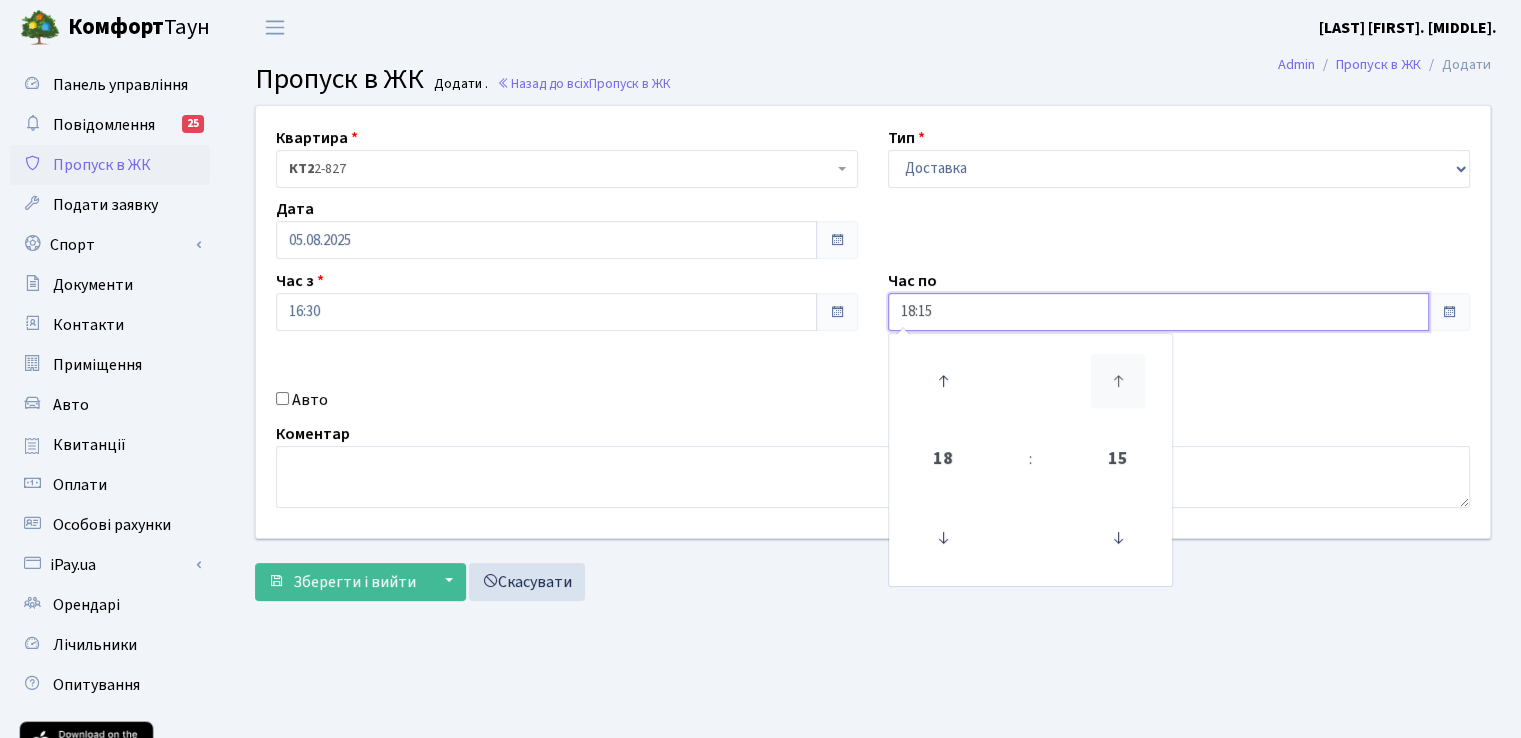 click at bounding box center [1118, 381] 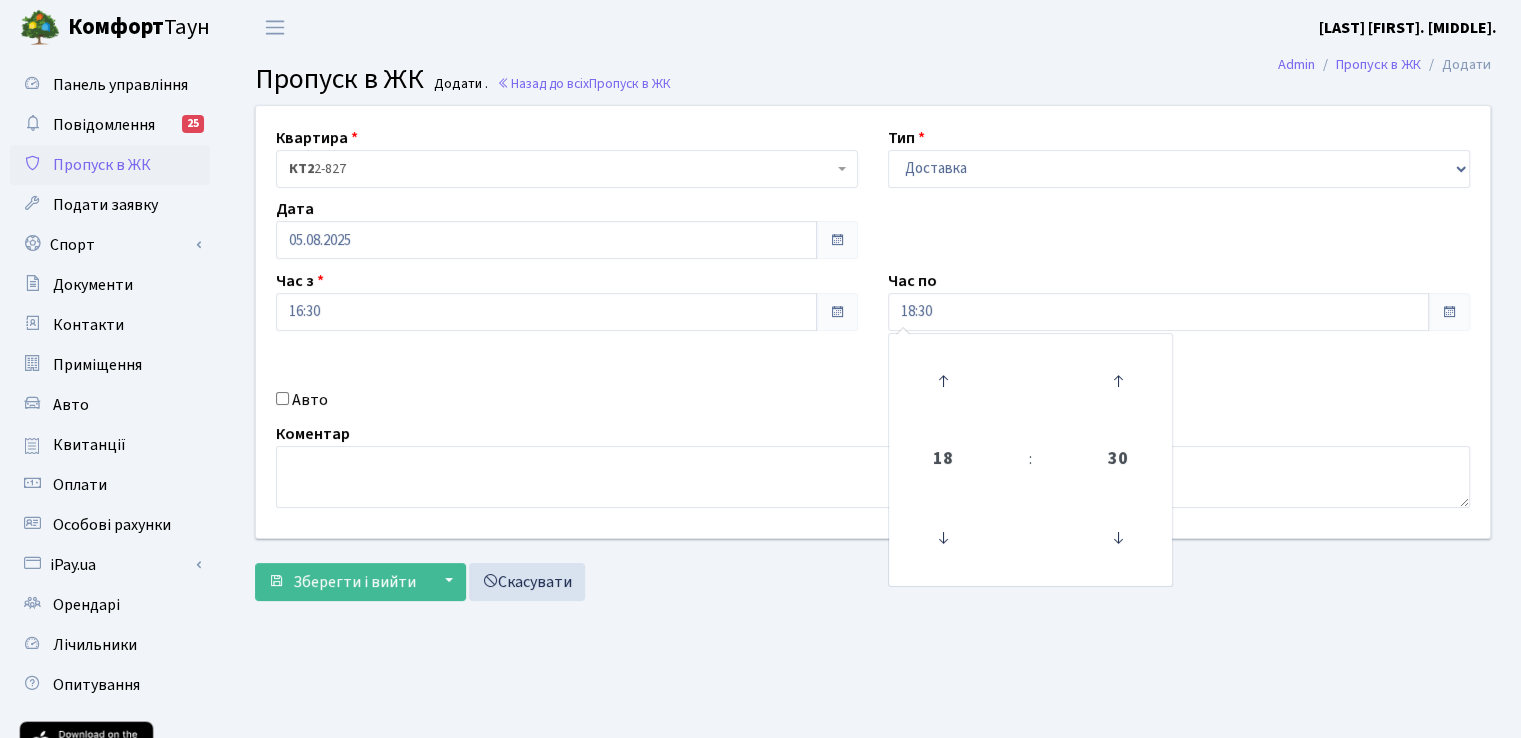 click on "Квартира
<b>КТ2</b>&nbsp;&nbsp;&nbsp;2-827
КТ2    2-827
Тип
-
Доставка
Таксі
Гості
Сервіс
Дата
05.08.2025
Час з
16:30
Час по
18:30 18 : 30 00 01 02 03 04 05 06 07 08 09 10 11 12 13 14 15 16 17 18 19 20 21 22 23 00 15 30 45" at bounding box center (873, 322) 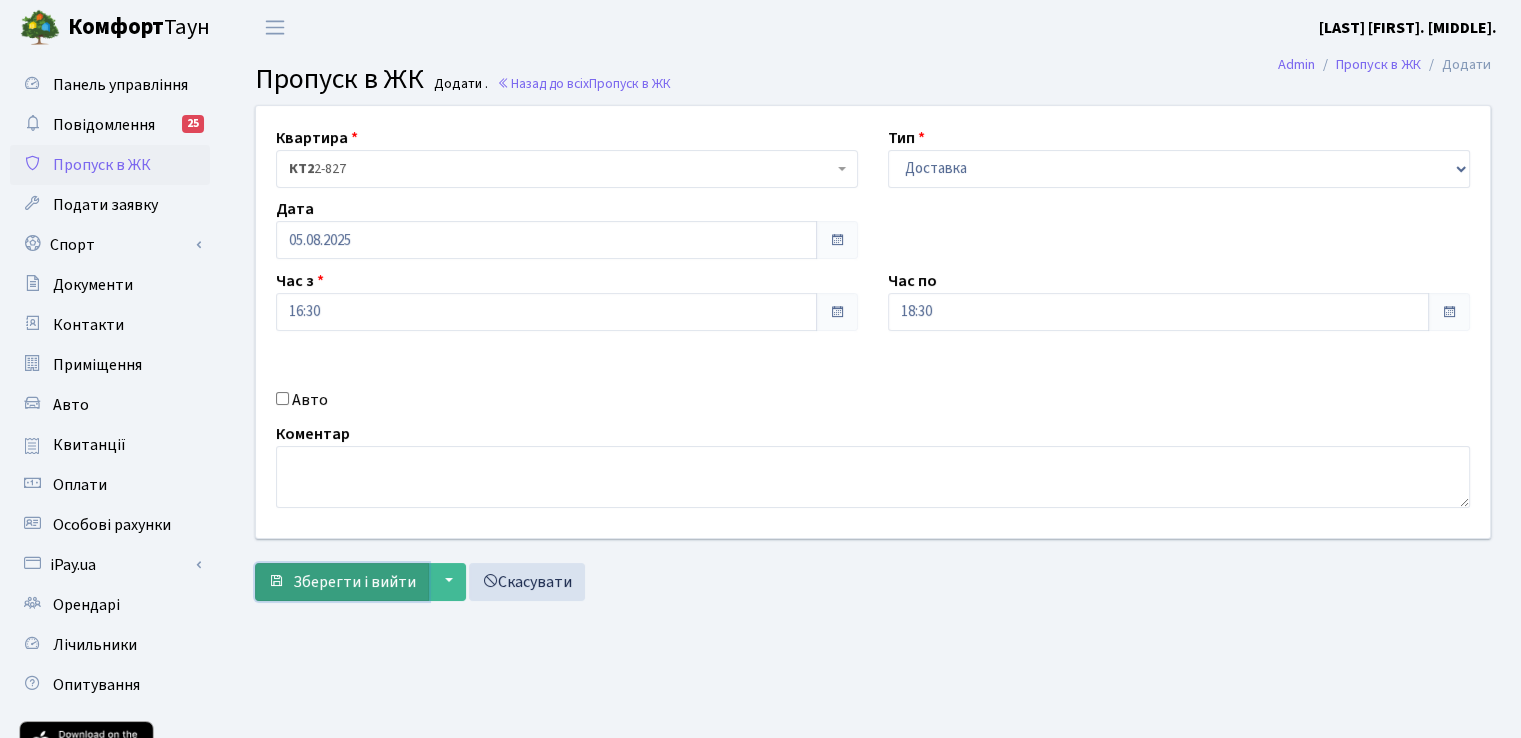 click on "Зберегти і вийти" at bounding box center (342, 582) 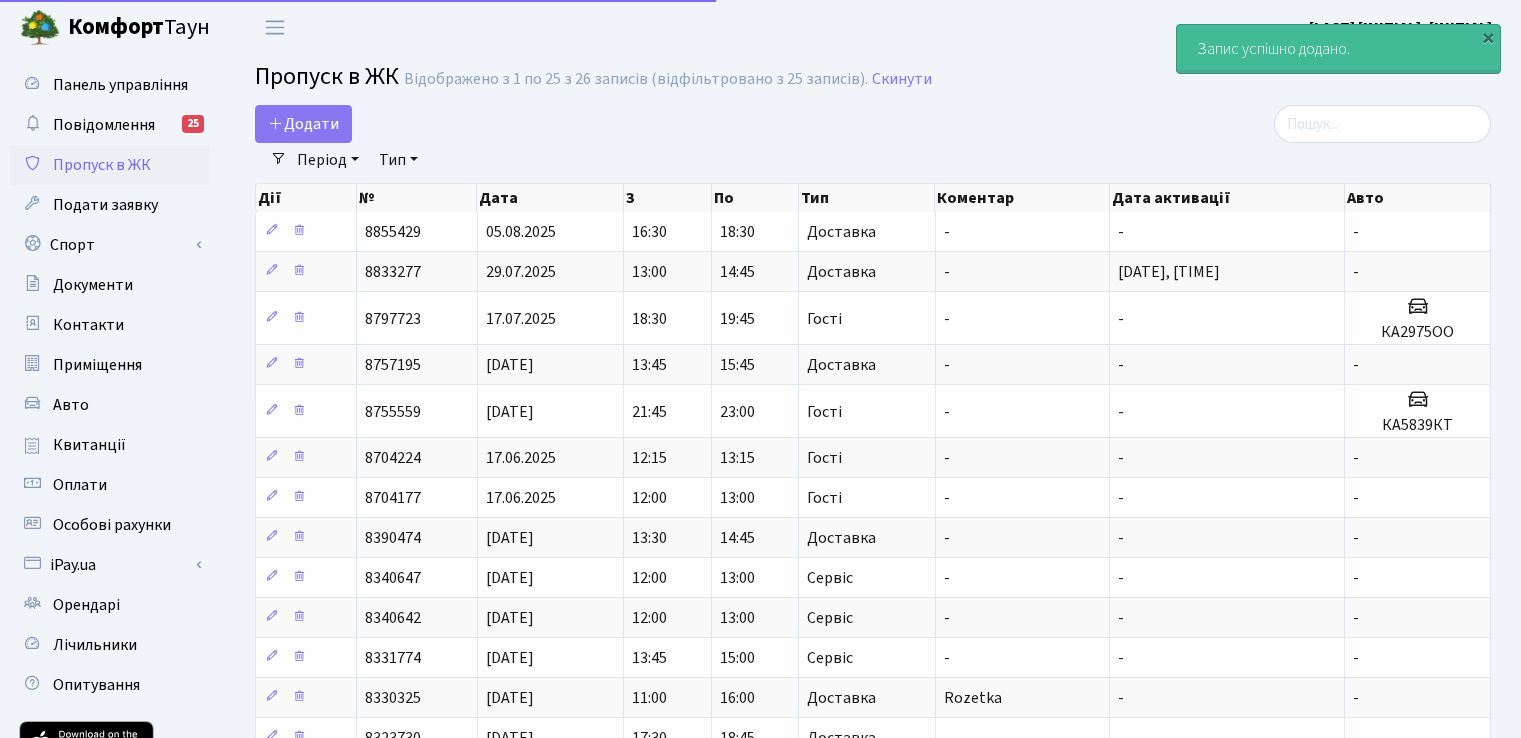 select on "25" 